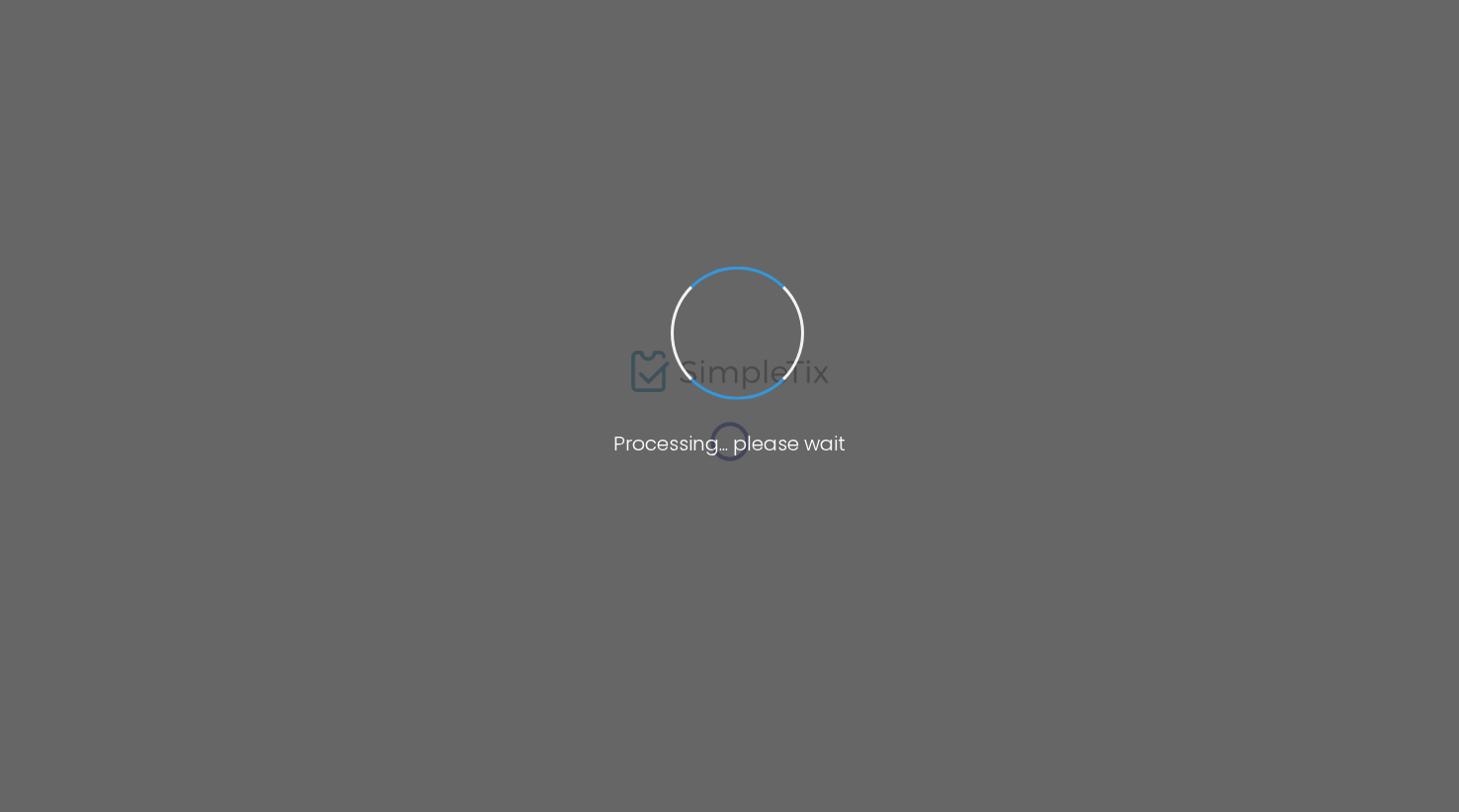 scroll, scrollTop: 0, scrollLeft: 0, axis: both 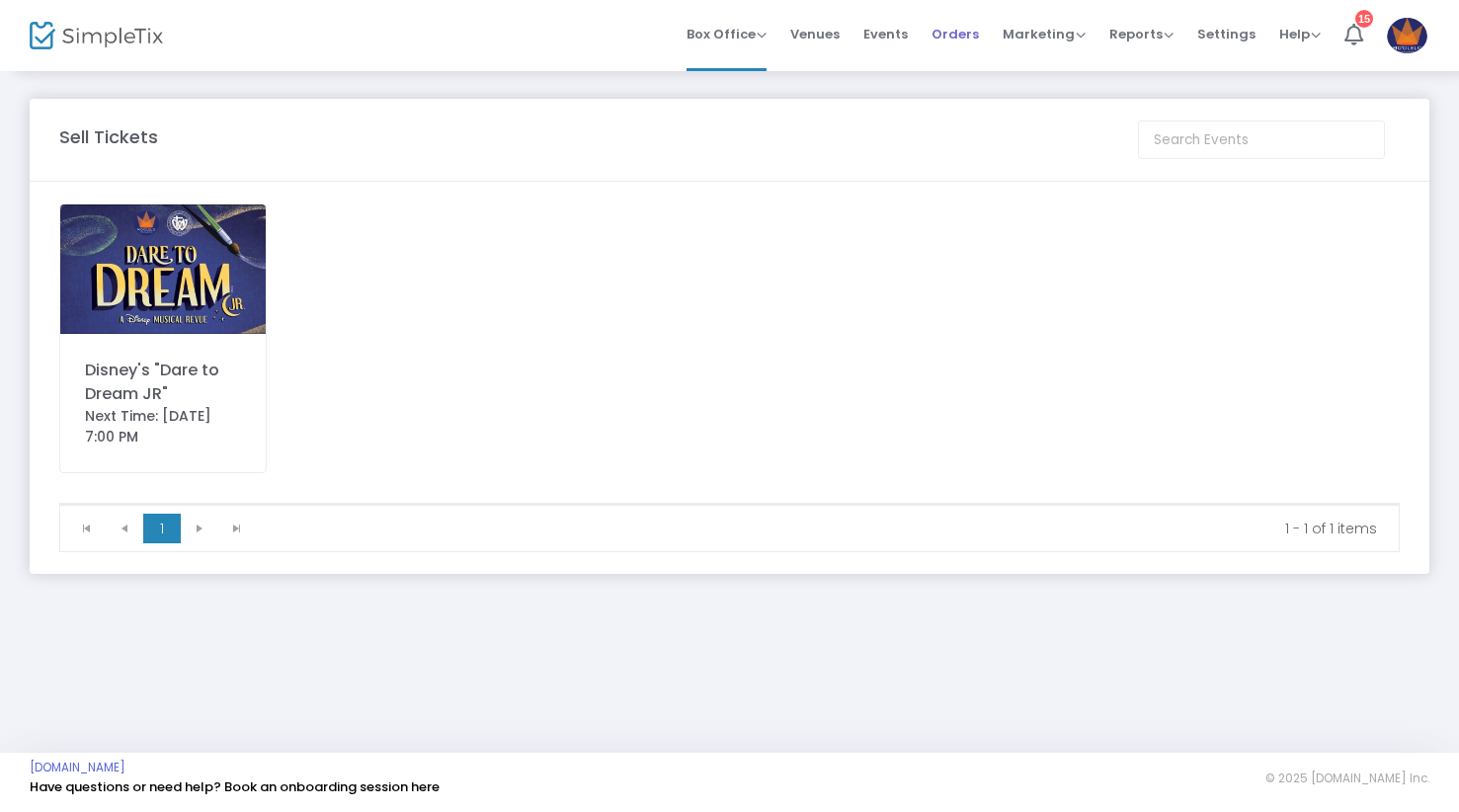 click on "Orders" at bounding box center [955, 34] 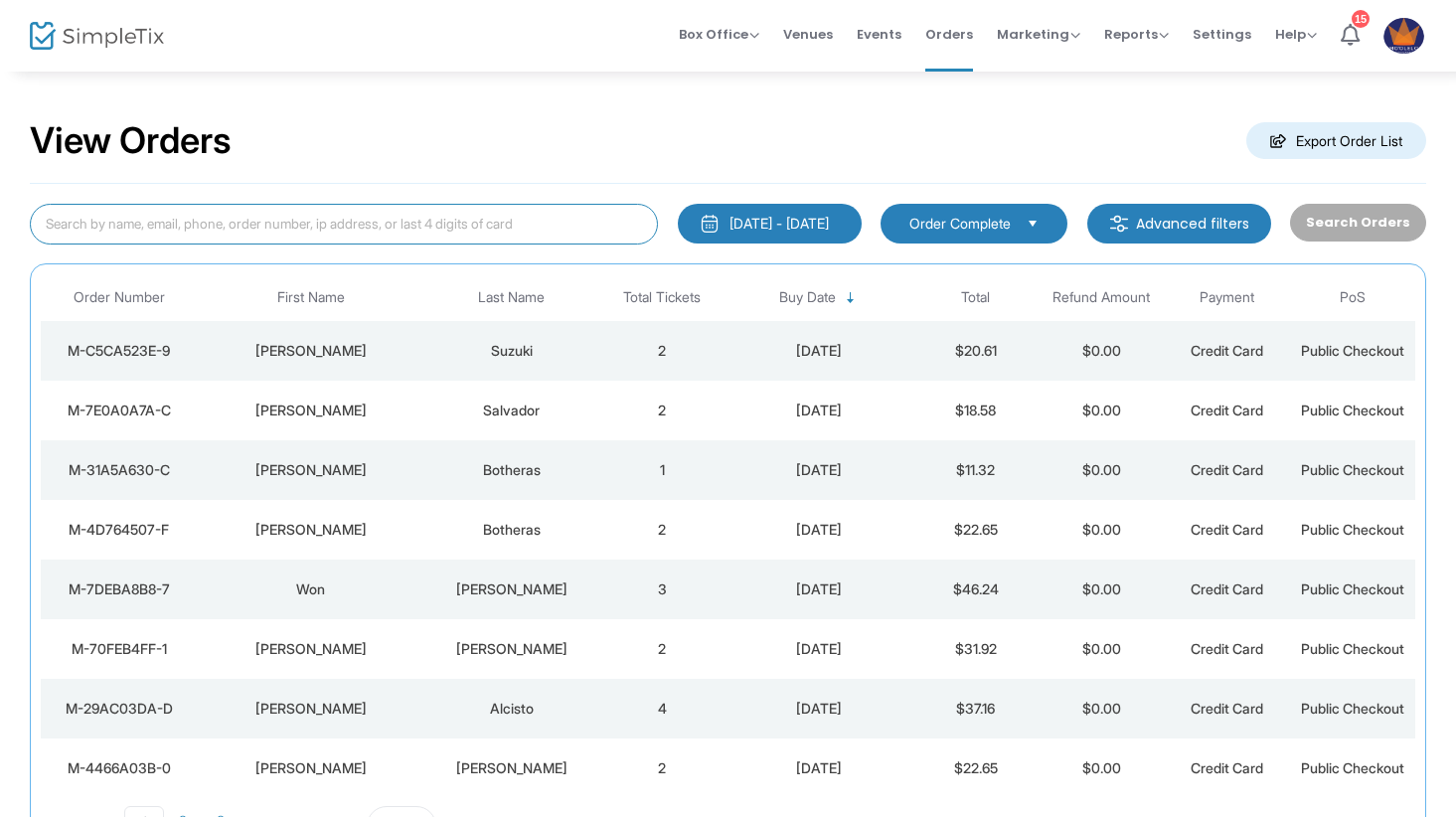 click 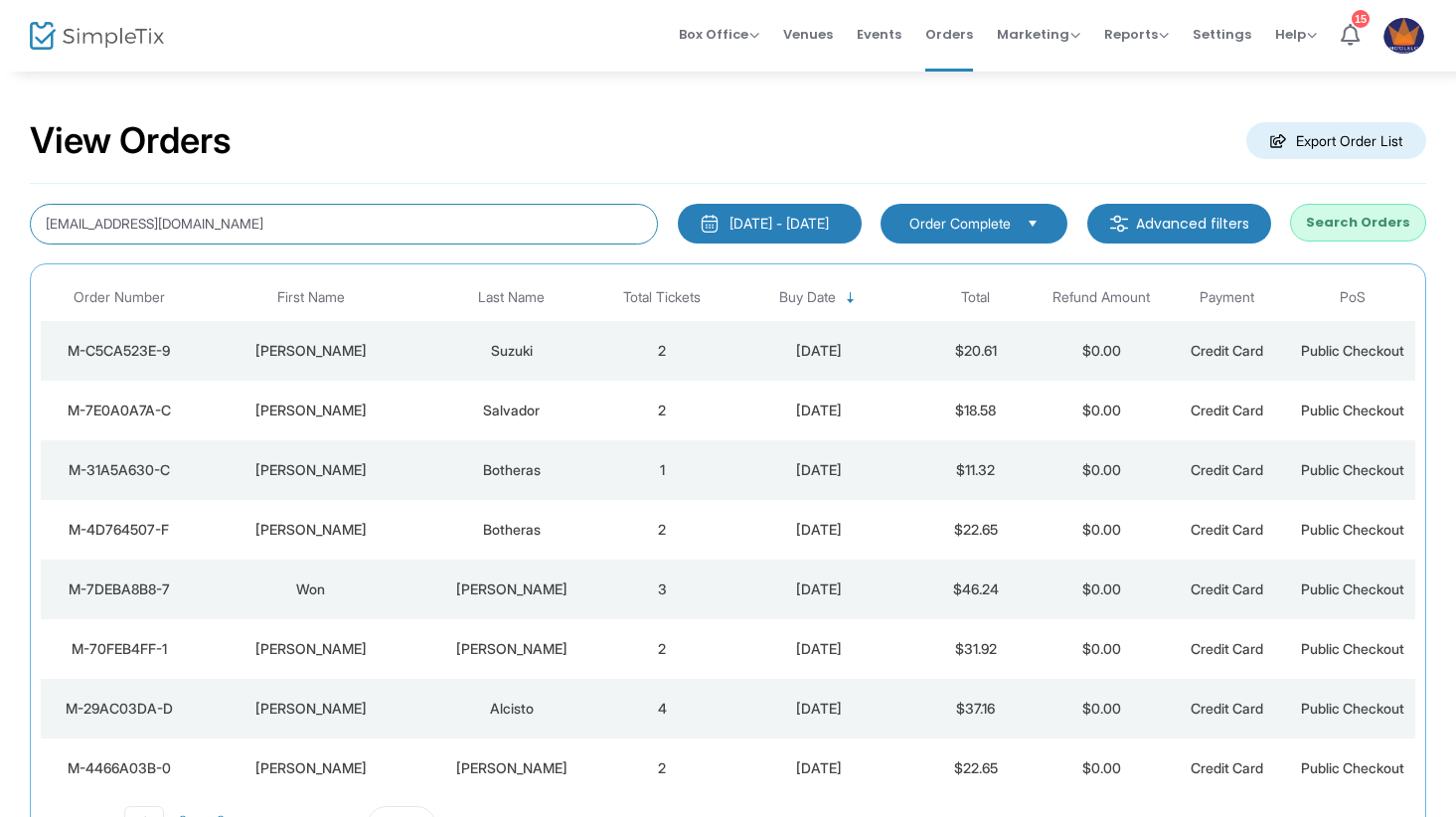 type on "[EMAIL_ADDRESS][DOMAIN_NAME]" 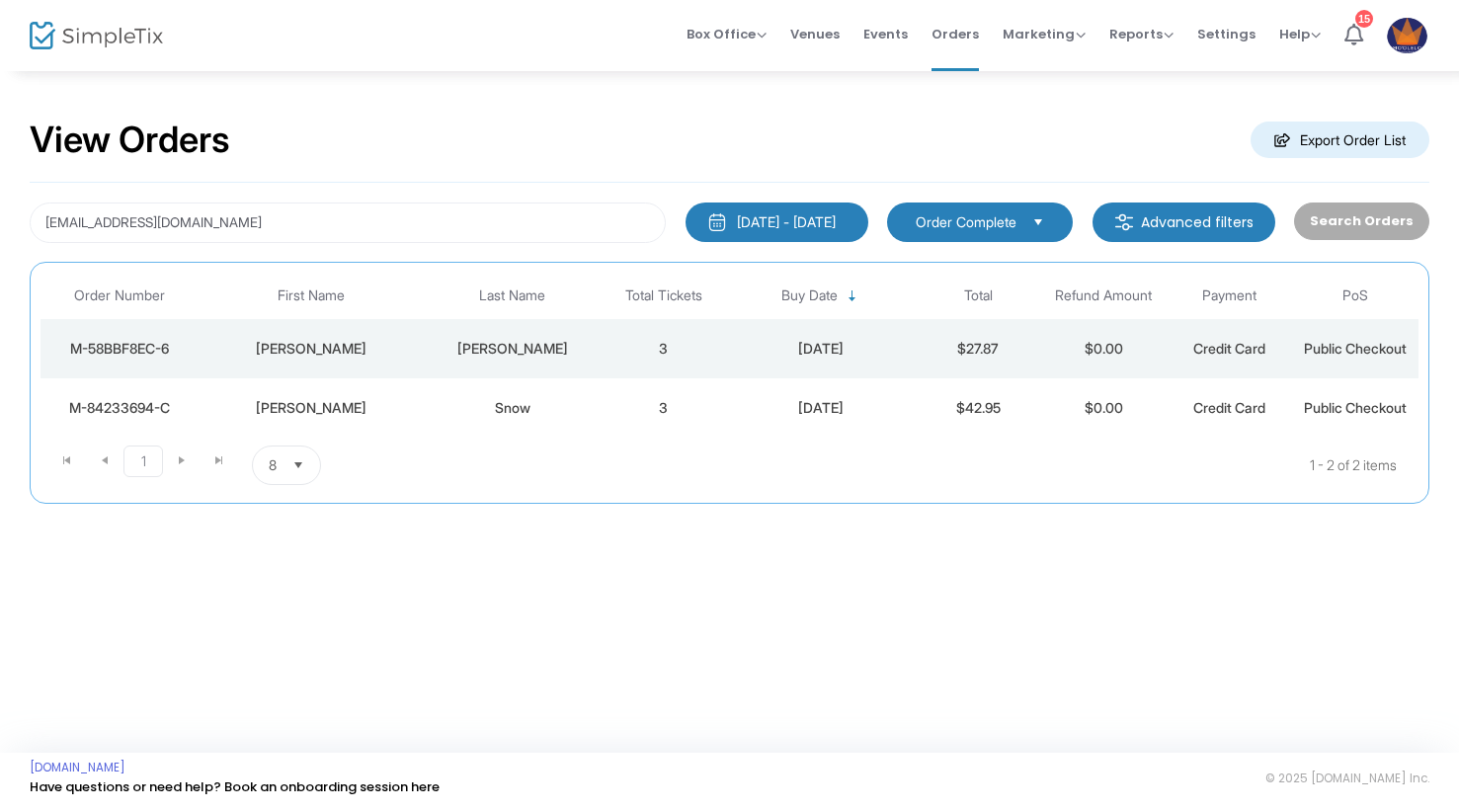 click on "[DATE]" 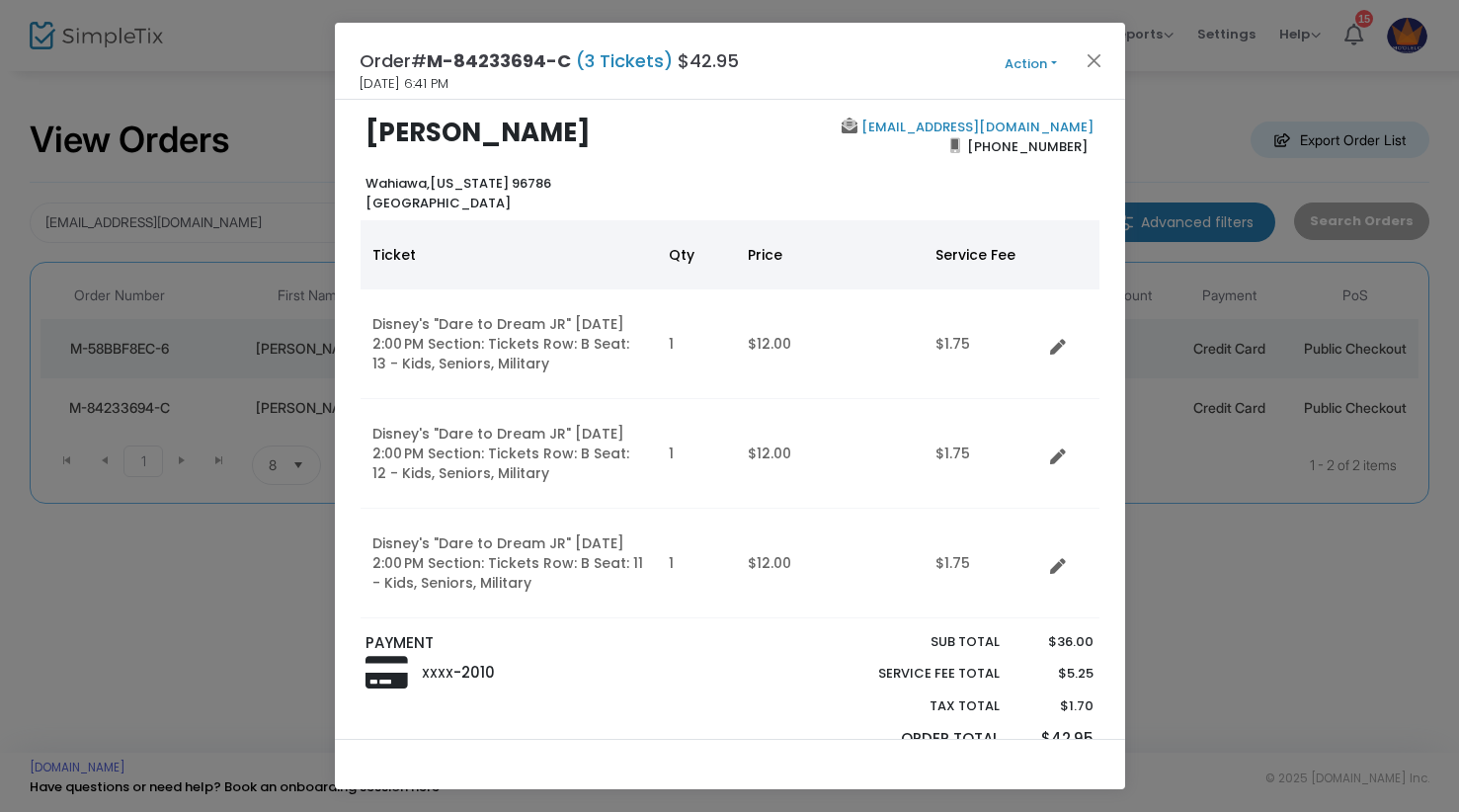 scroll, scrollTop: 0, scrollLeft: 0, axis: both 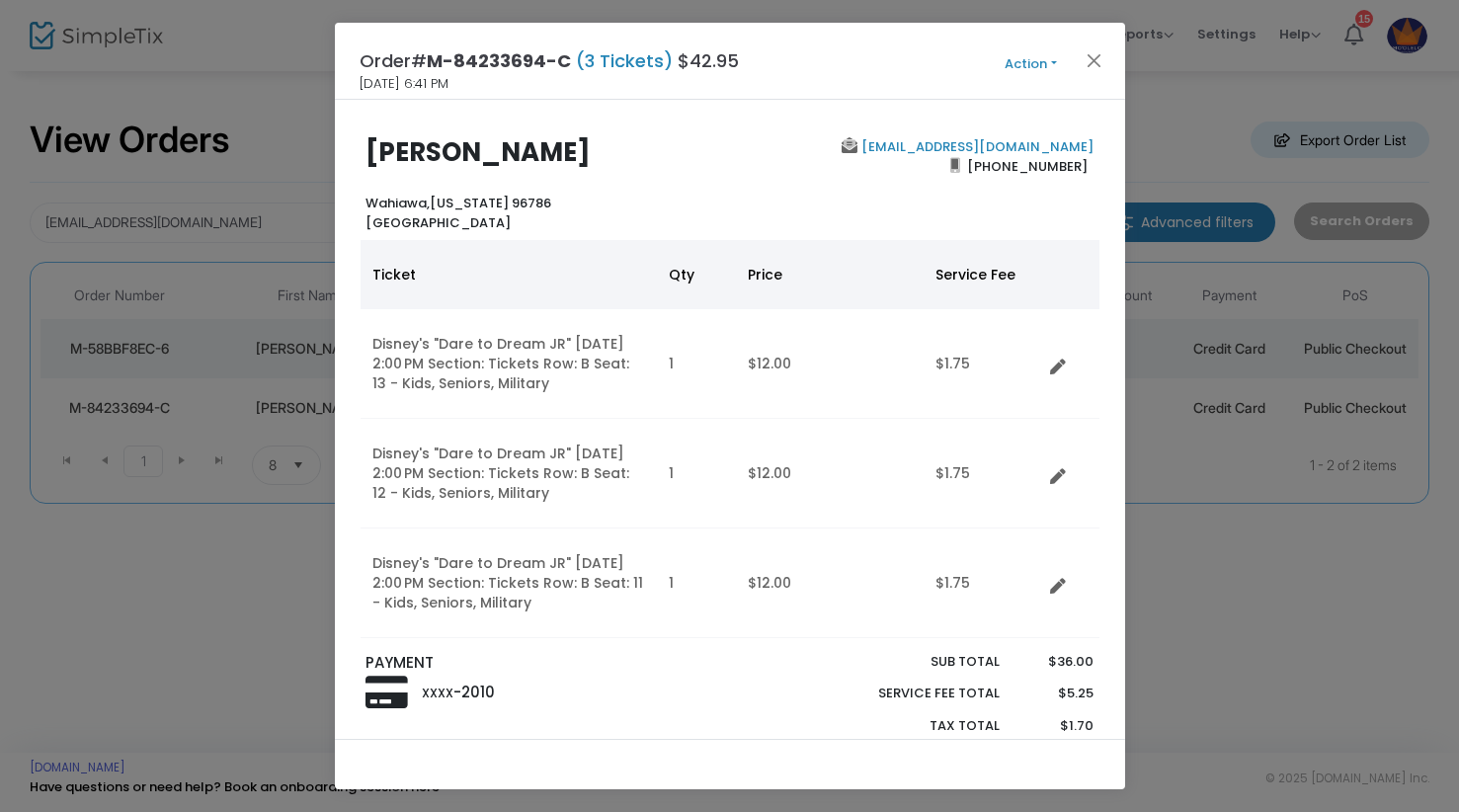 click on "Action" 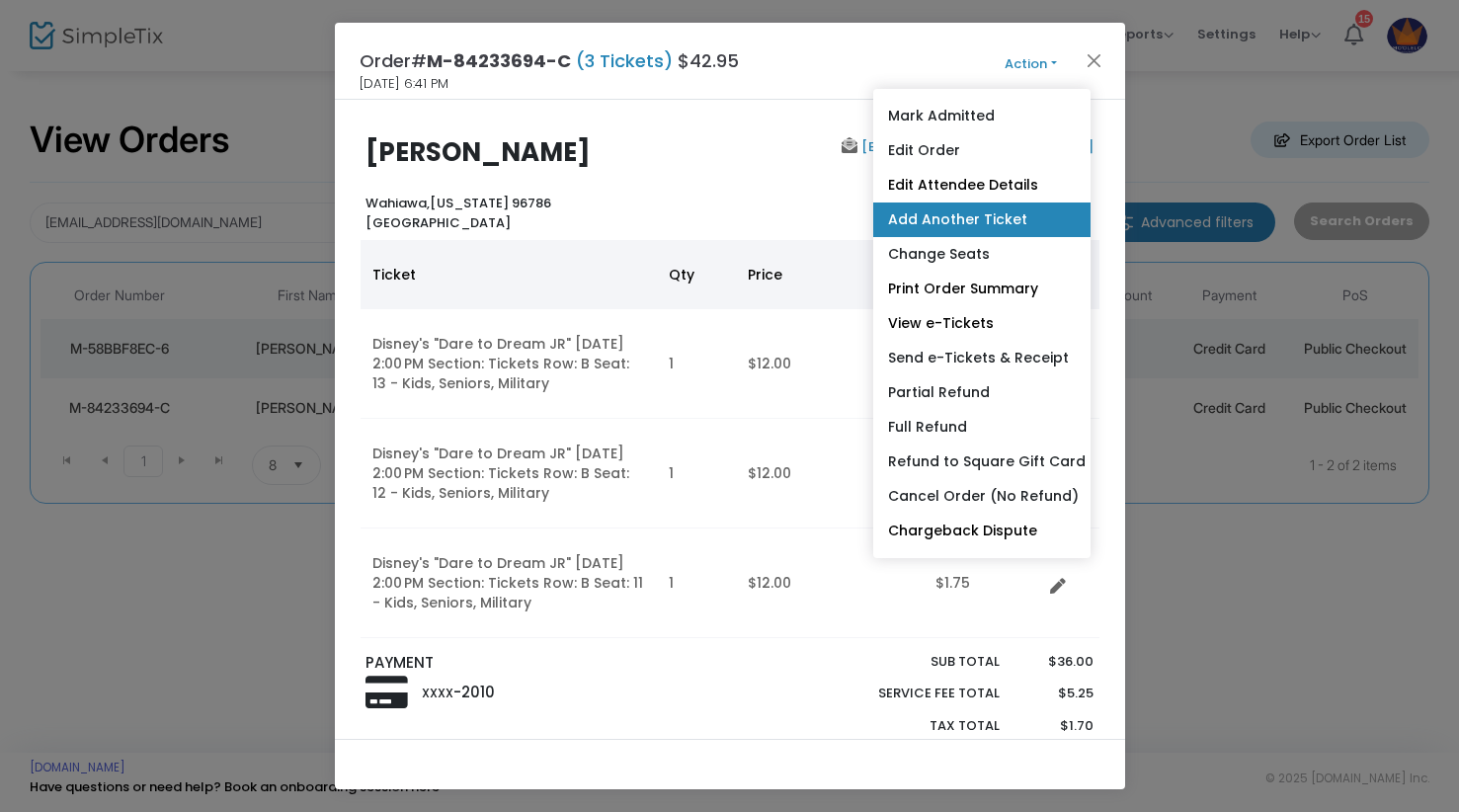 click on "Add Another Ticket" 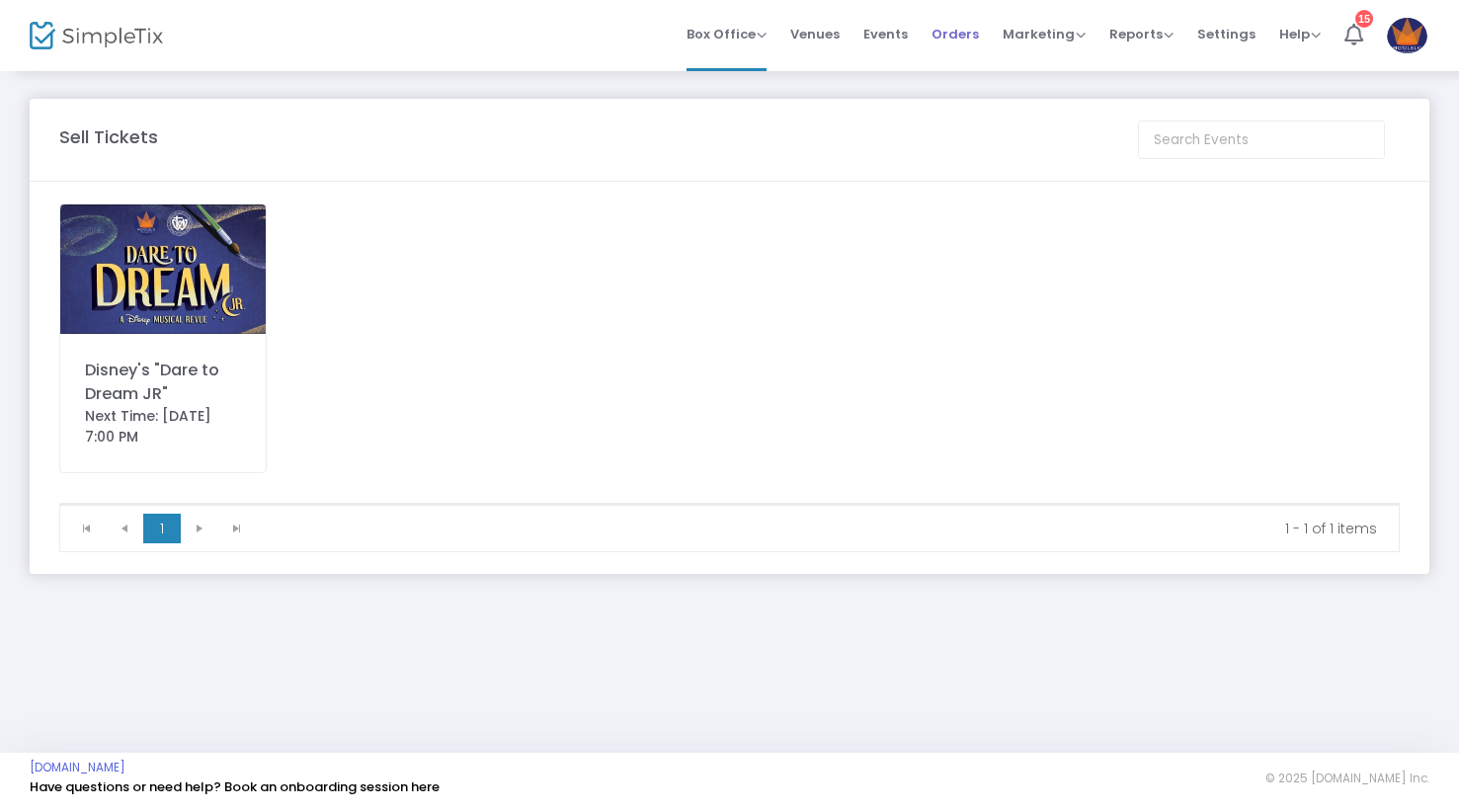 click on "Orders" at bounding box center (955, 36) 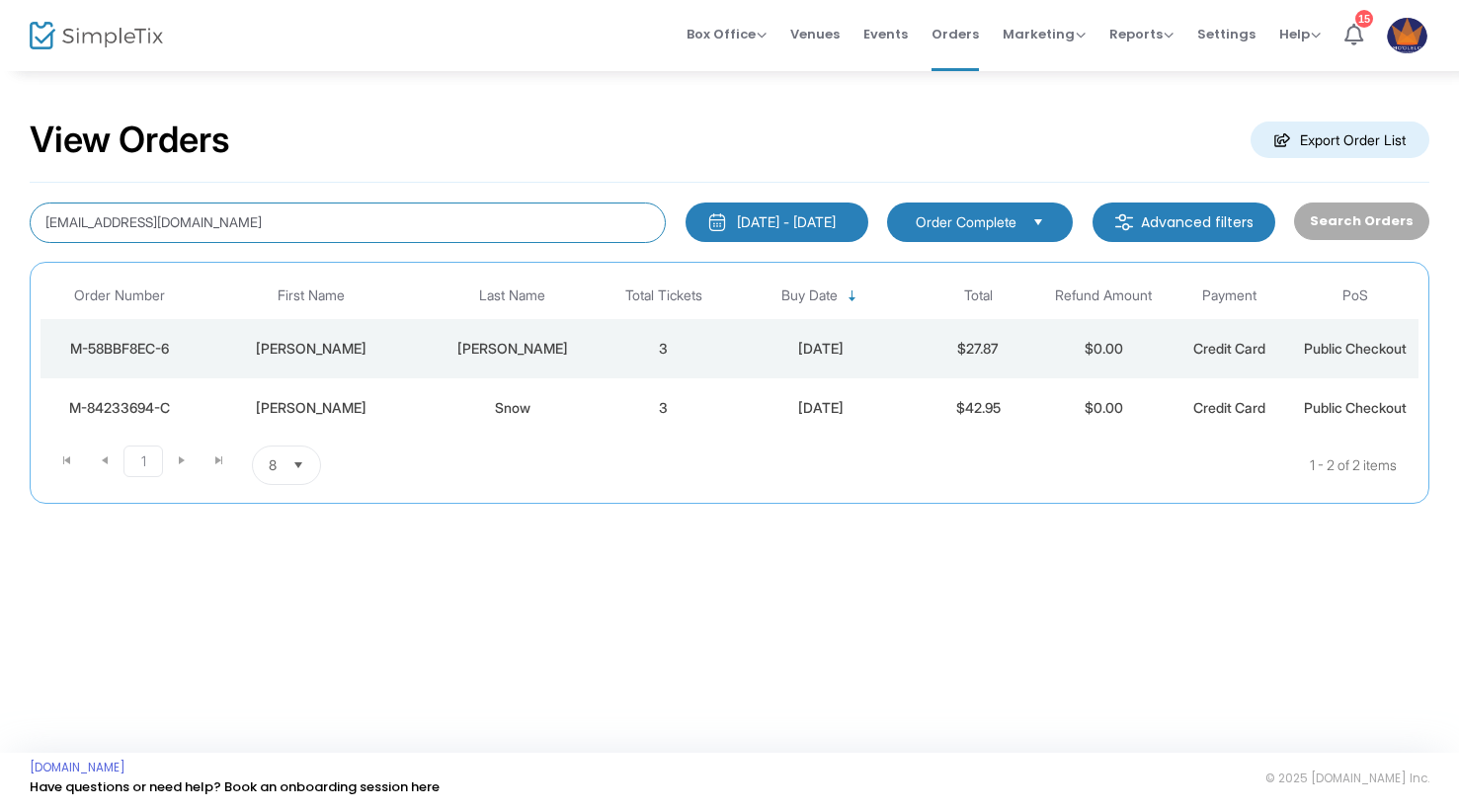 click on "[EMAIL_ADDRESS][DOMAIN_NAME]" 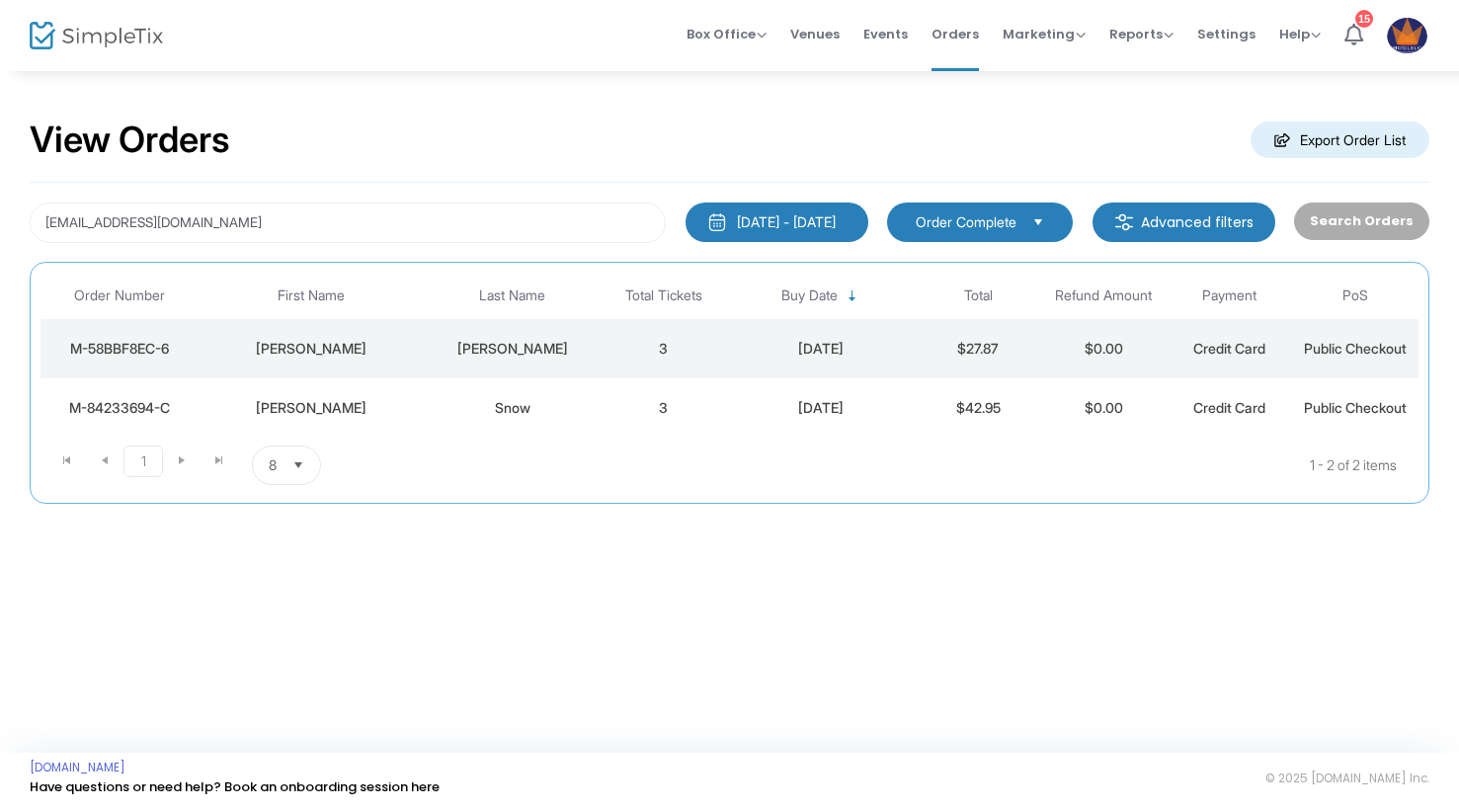 click on "Snow" 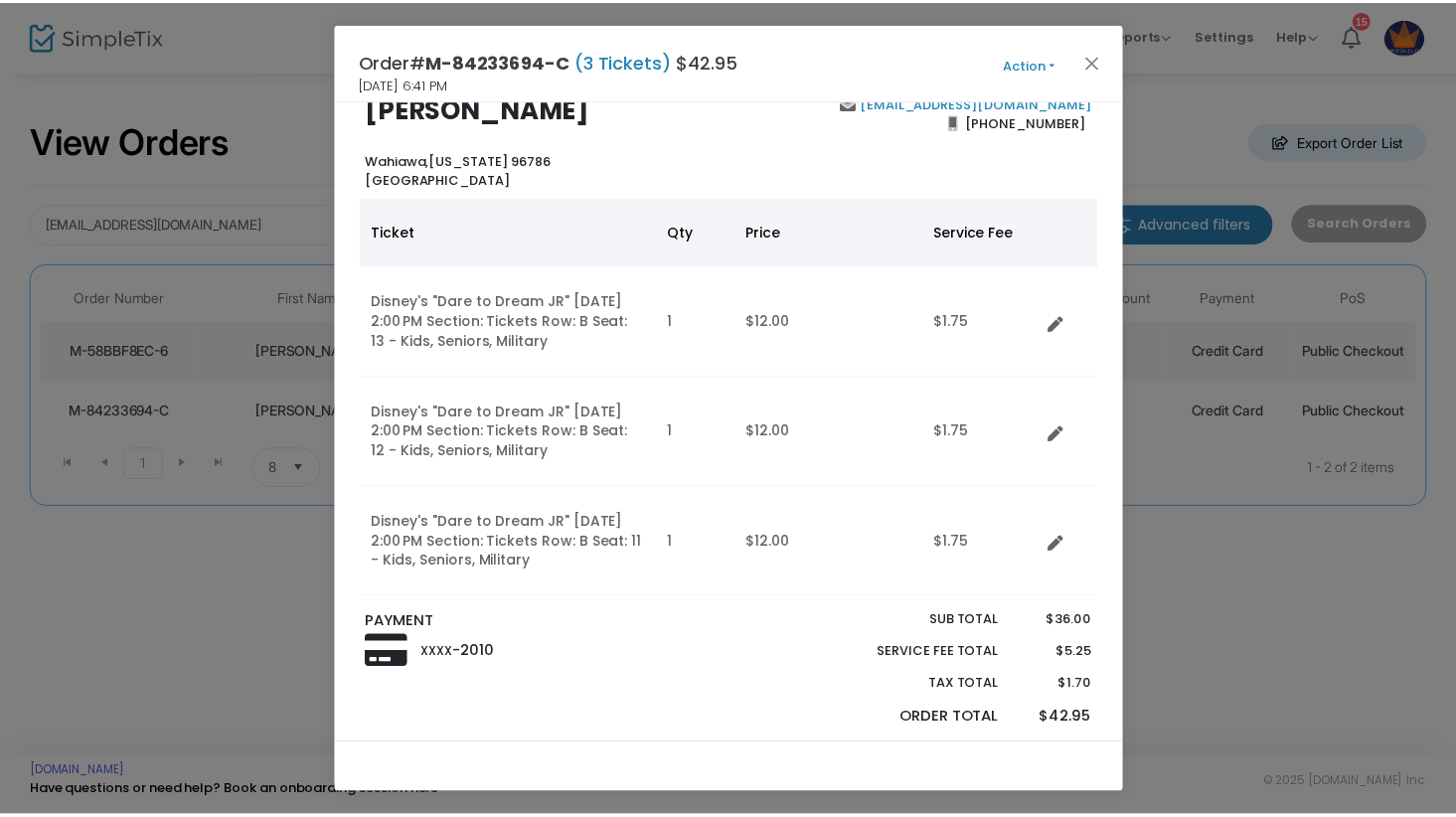 scroll, scrollTop: 0, scrollLeft: 0, axis: both 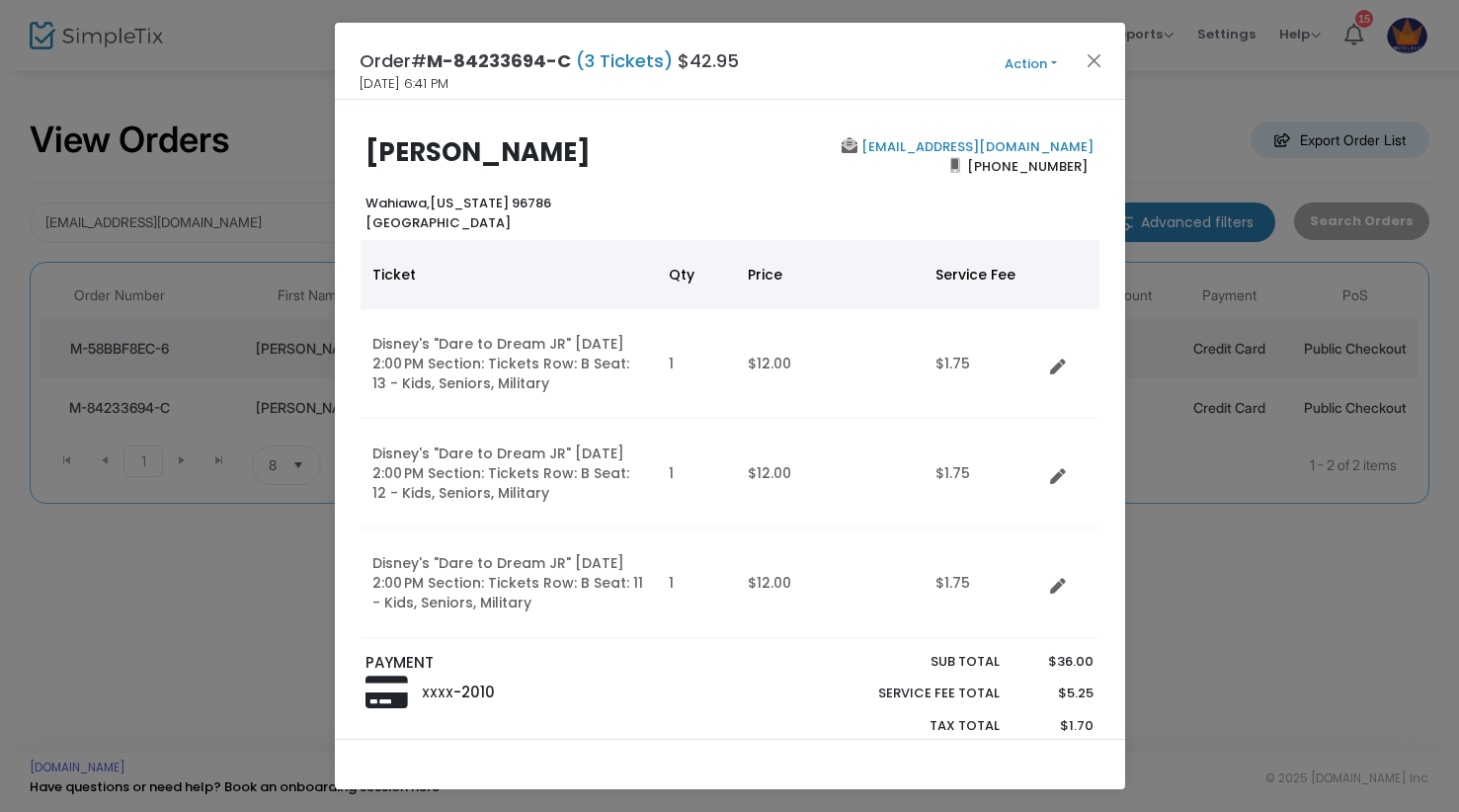 click on "Action" 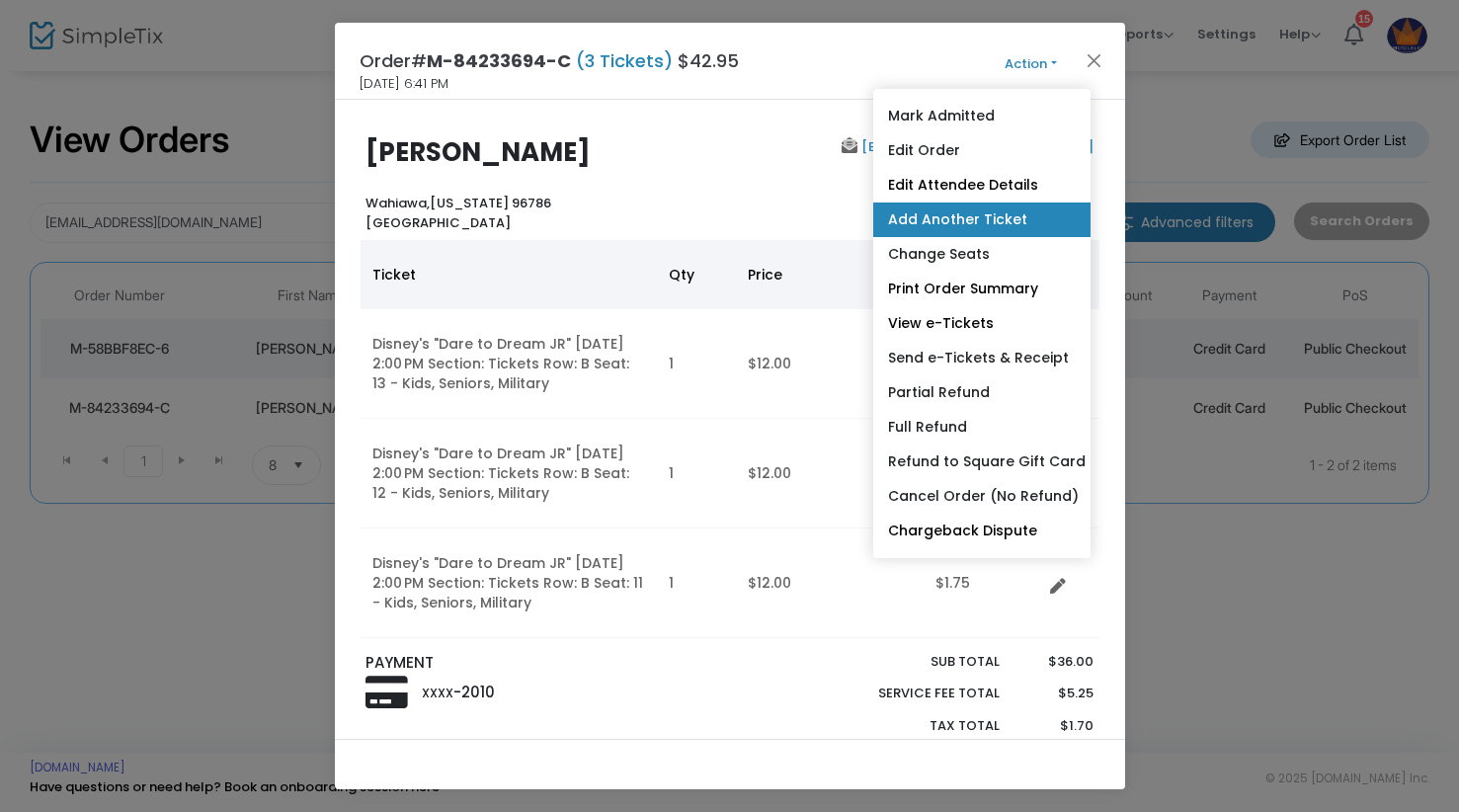 click on "Add Another Ticket" 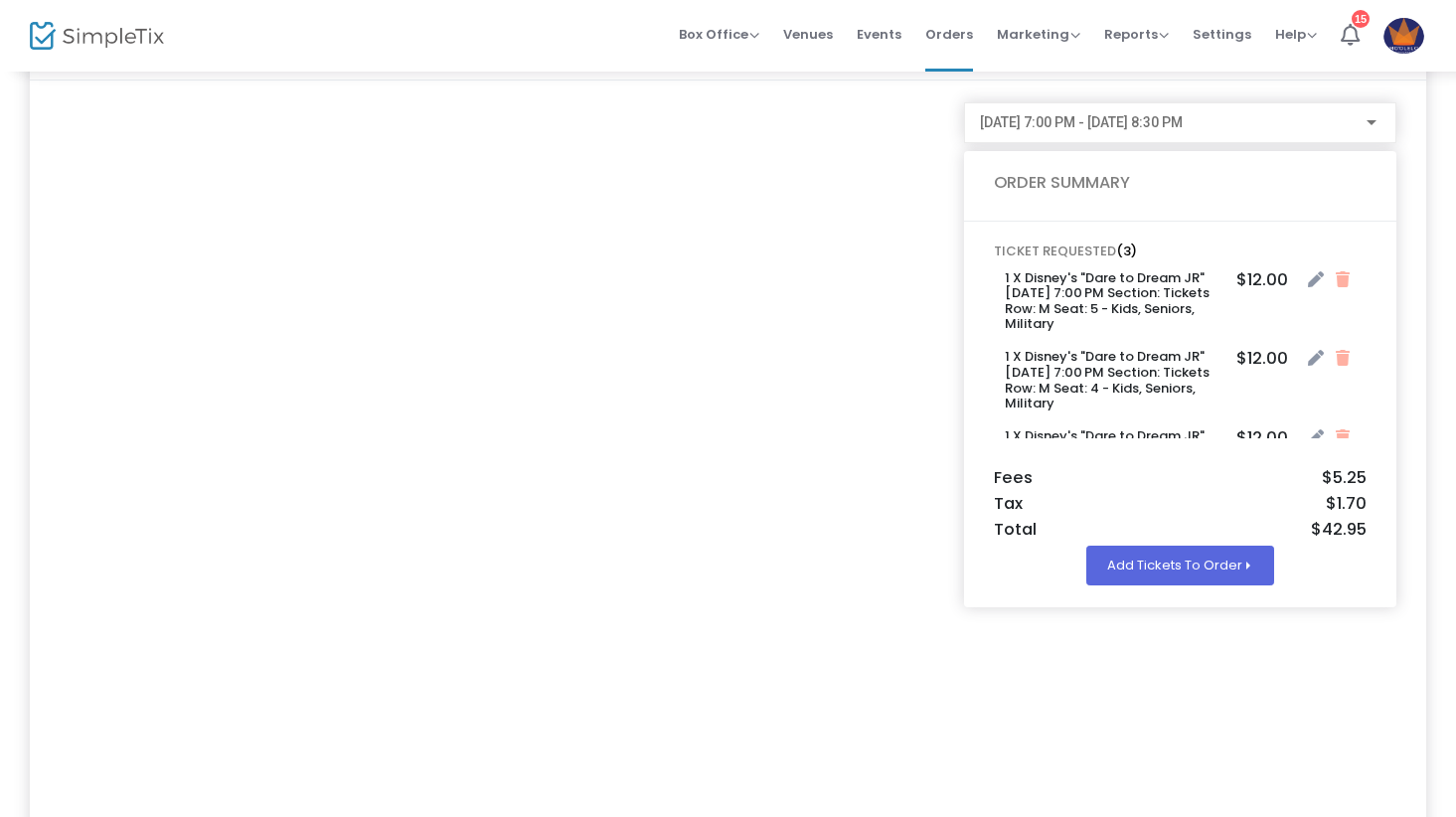 scroll, scrollTop: 154, scrollLeft: 0, axis: vertical 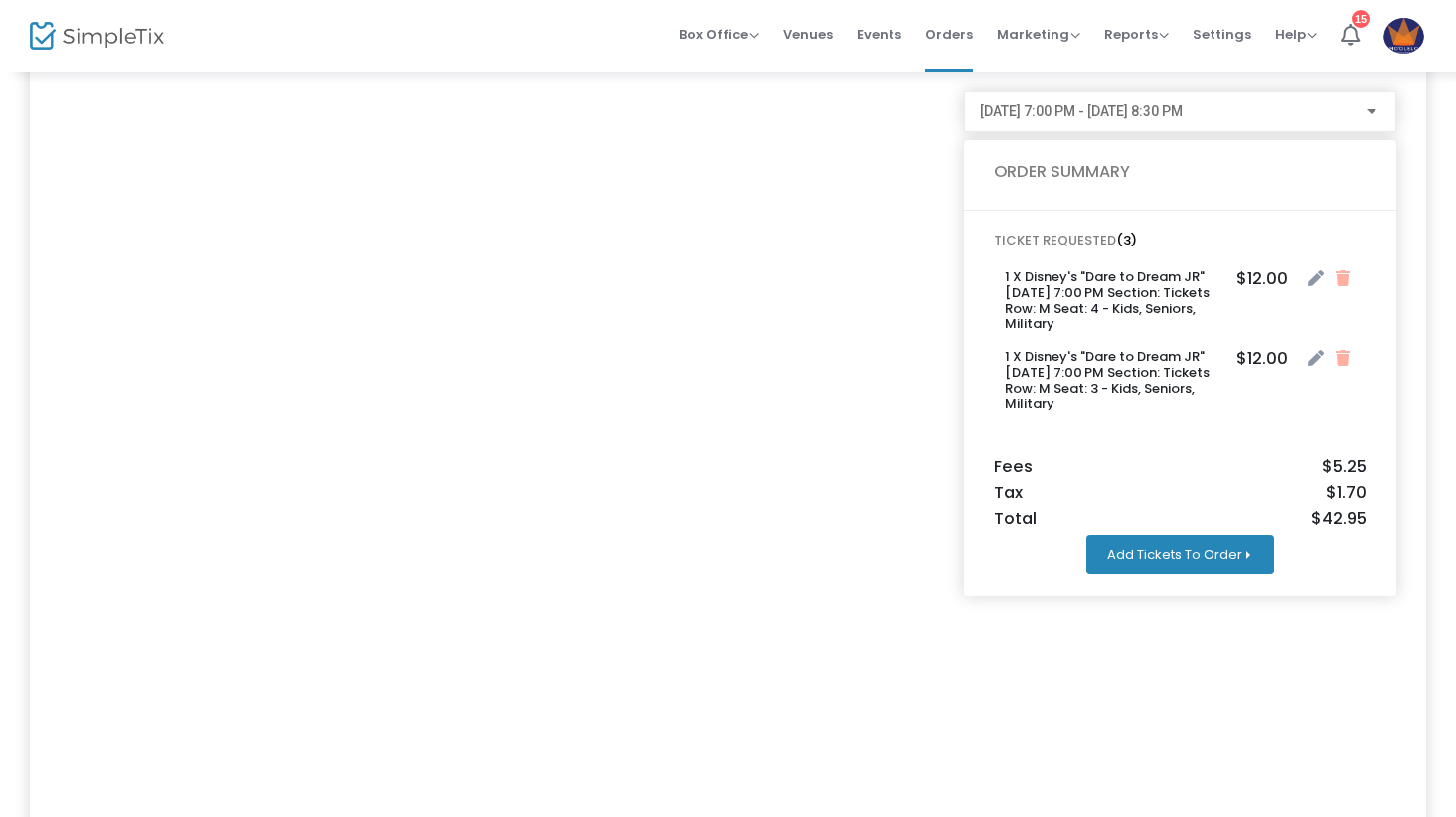 click on "Add Tickets To Order" 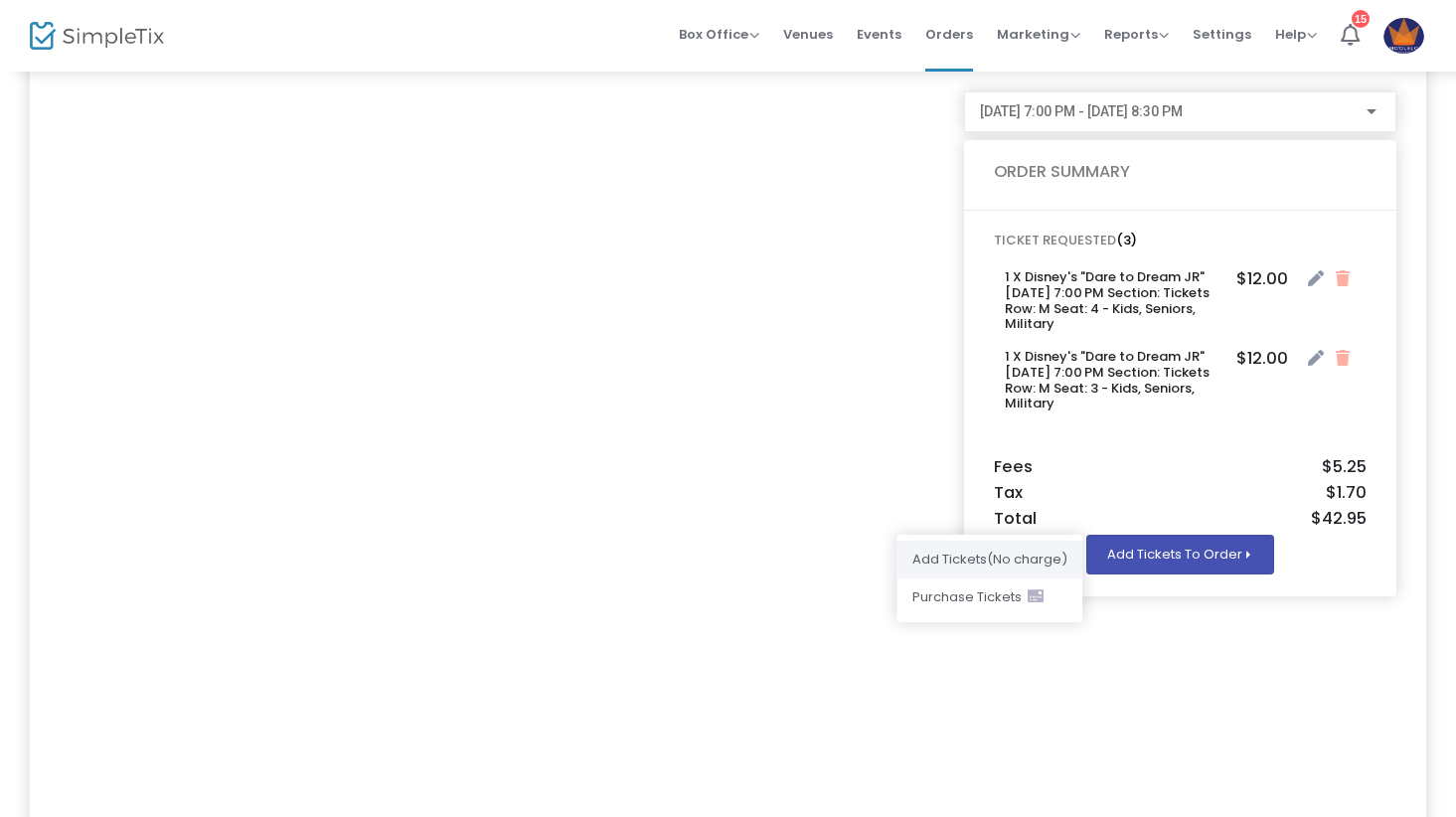 click on "Add Ticket s  (No charge)" 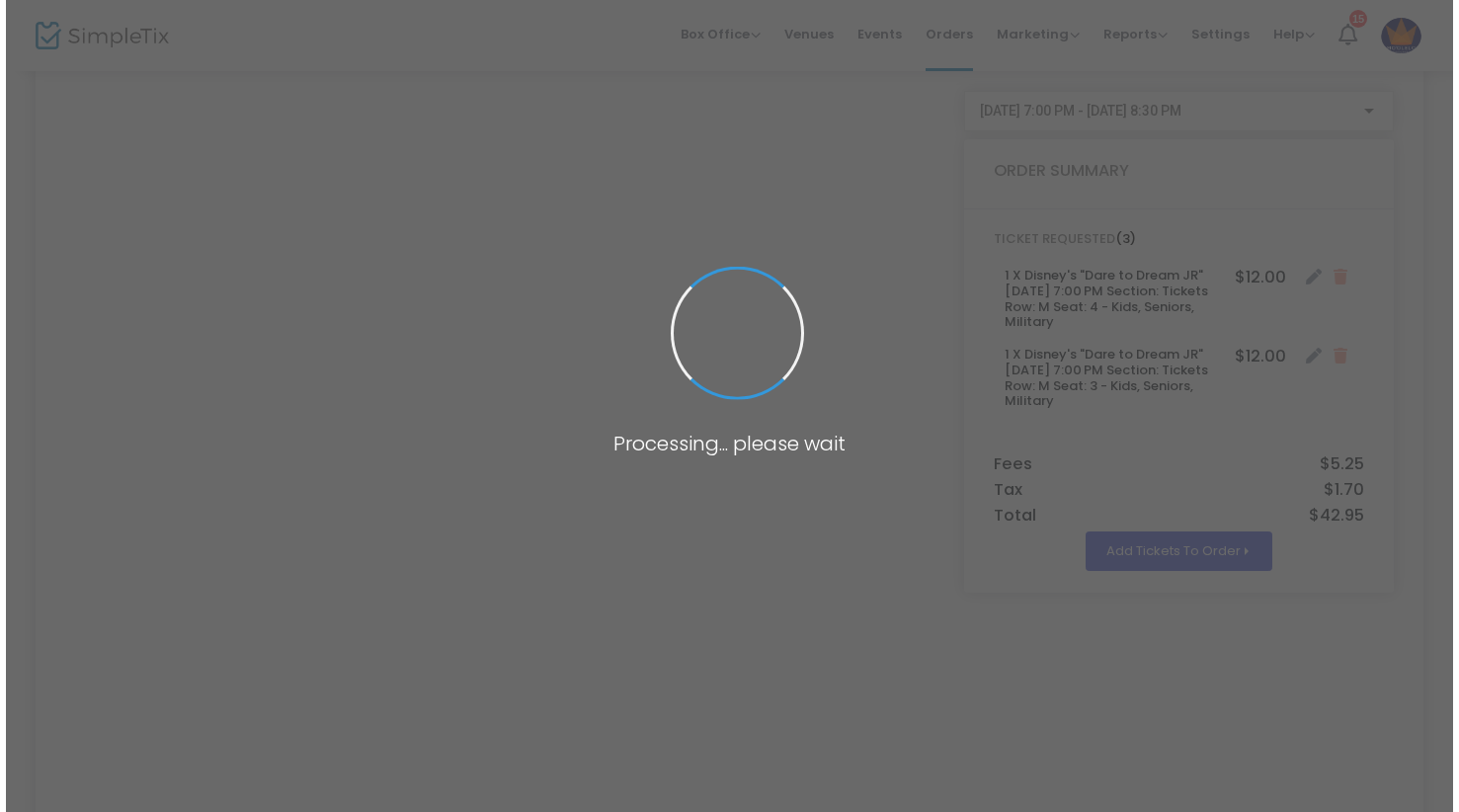 scroll, scrollTop: 0, scrollLeft: 0, axis: both 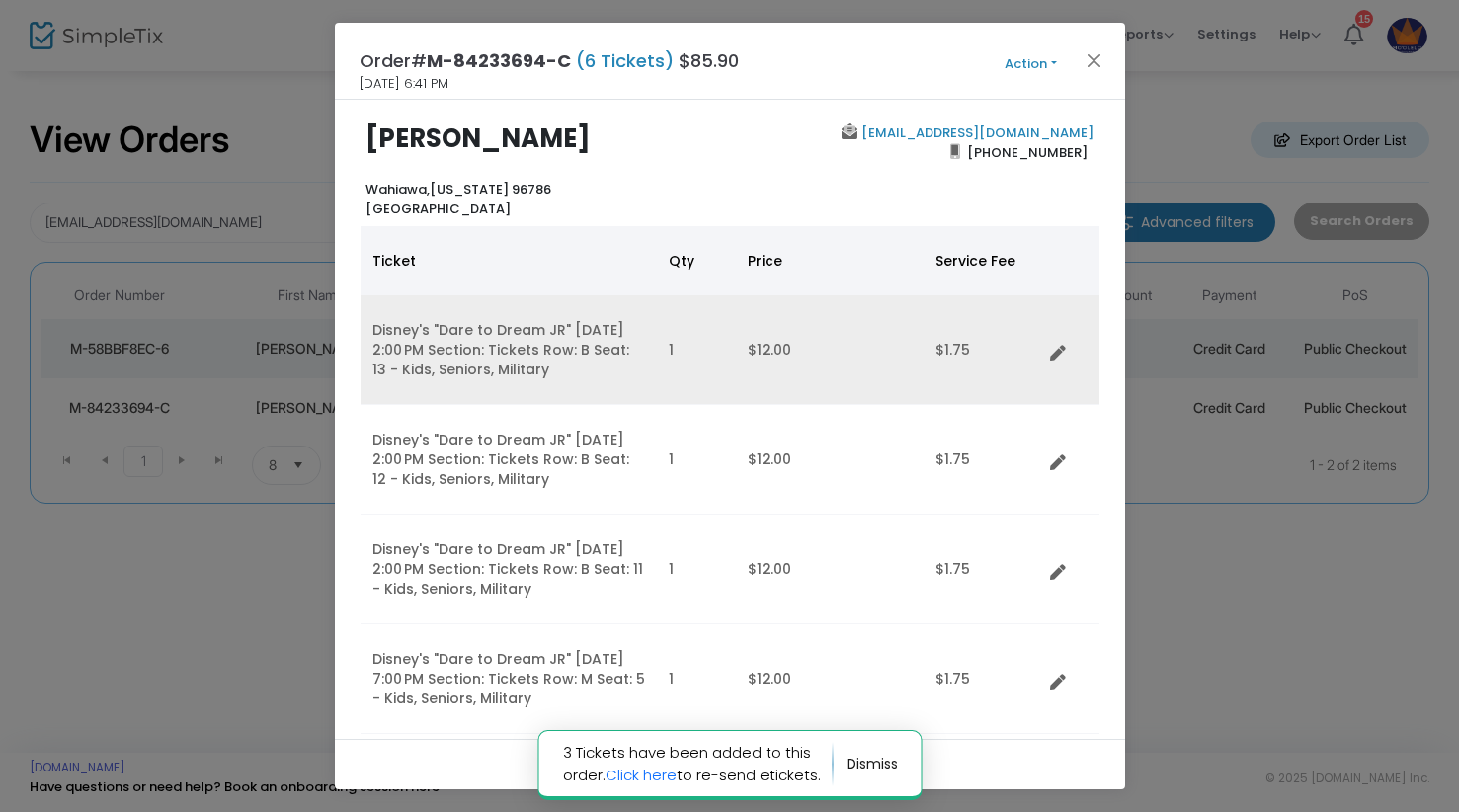 click 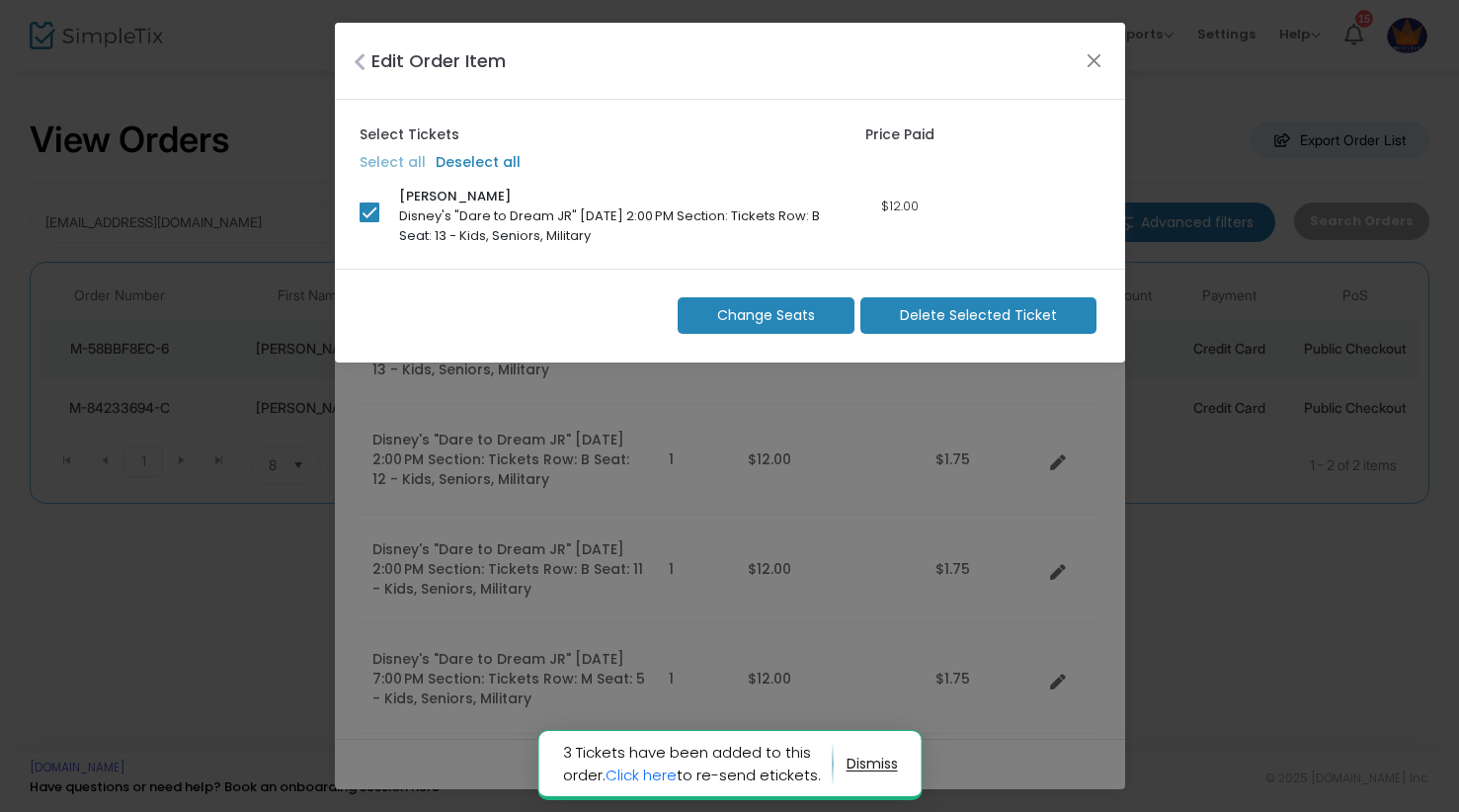 click on "Delete Selected Ticket" 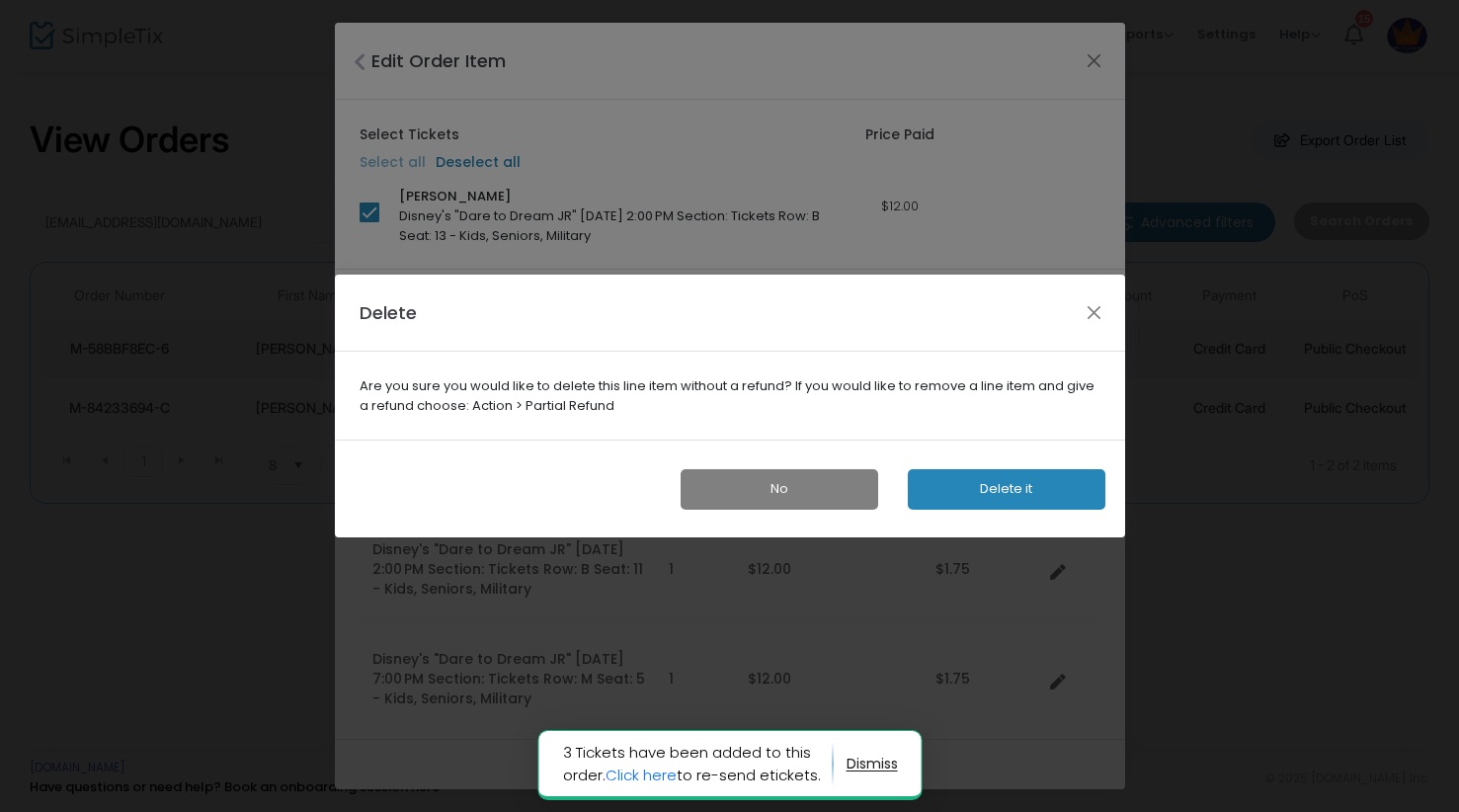 click on "Delete it" 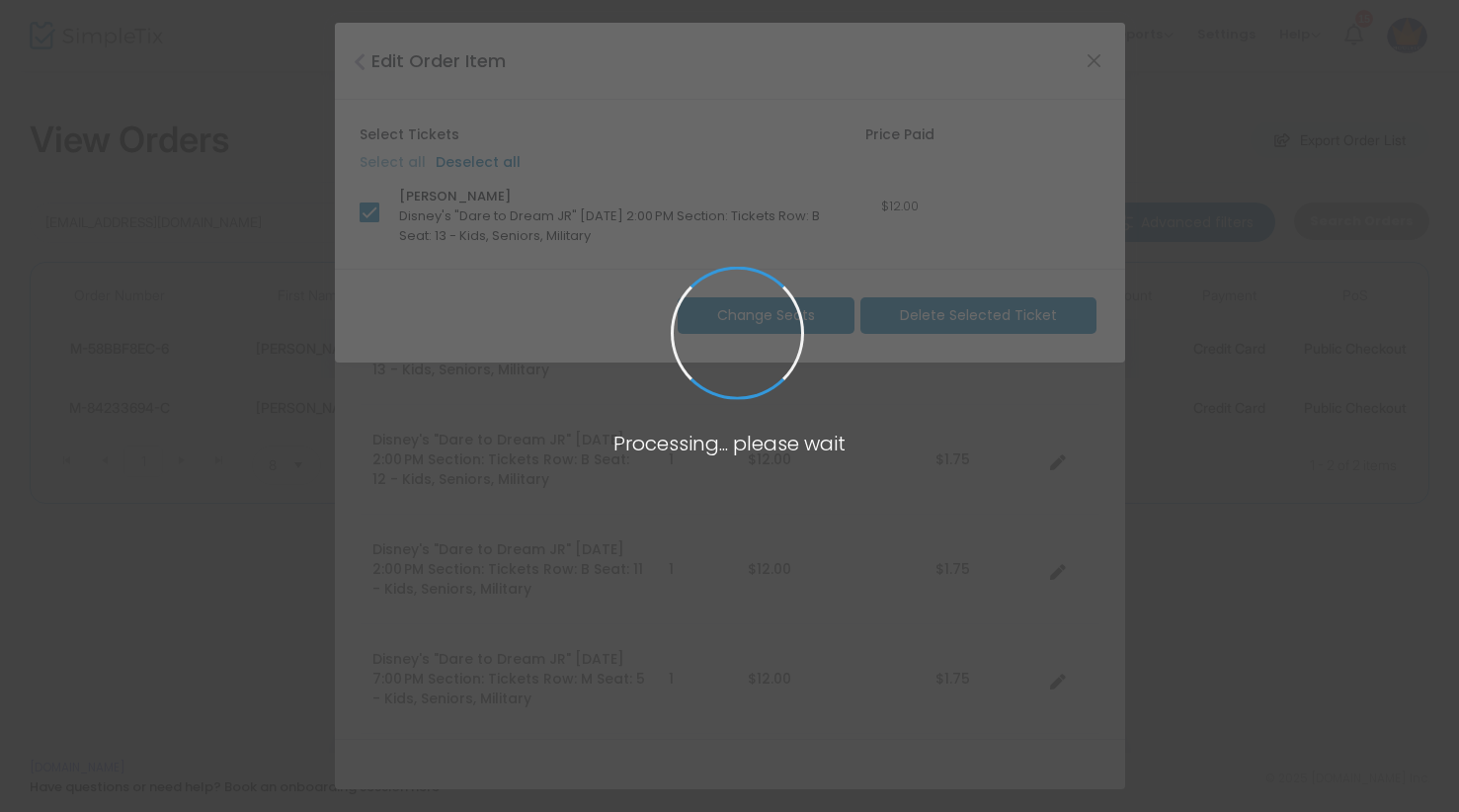 scroll, scrollTop: 208, scrollLeft: 0, axis: vertical 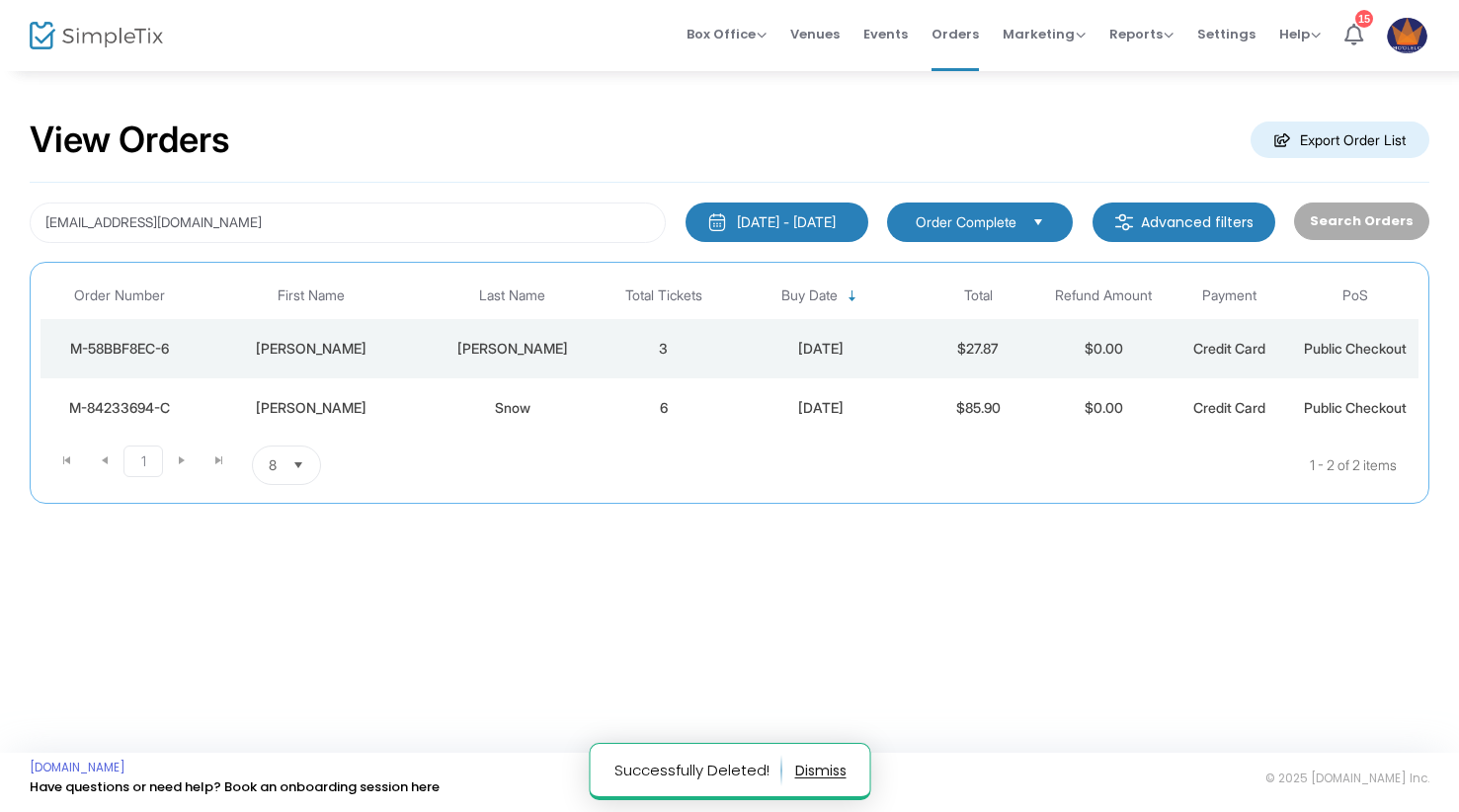 click on "[DATE]" 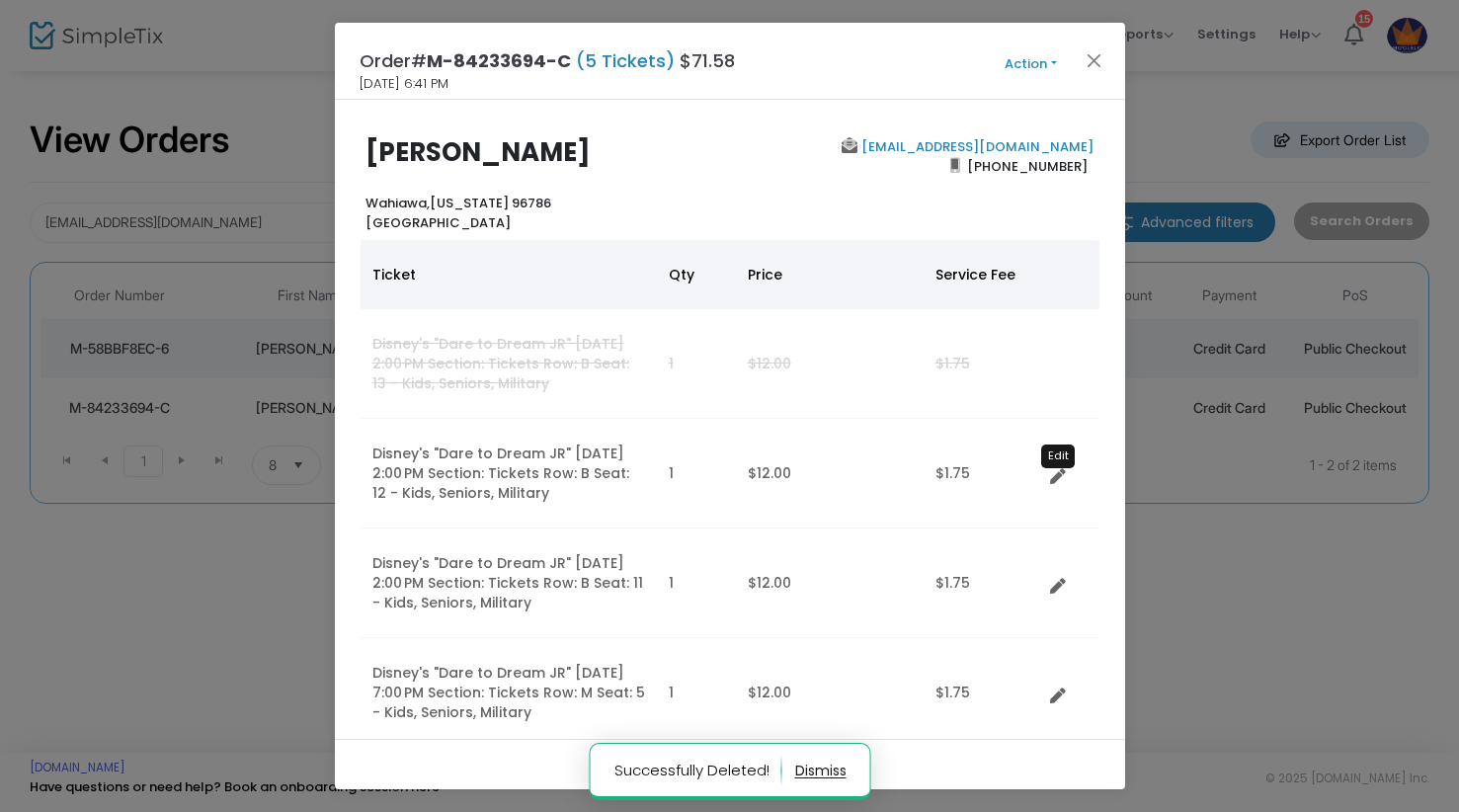 click 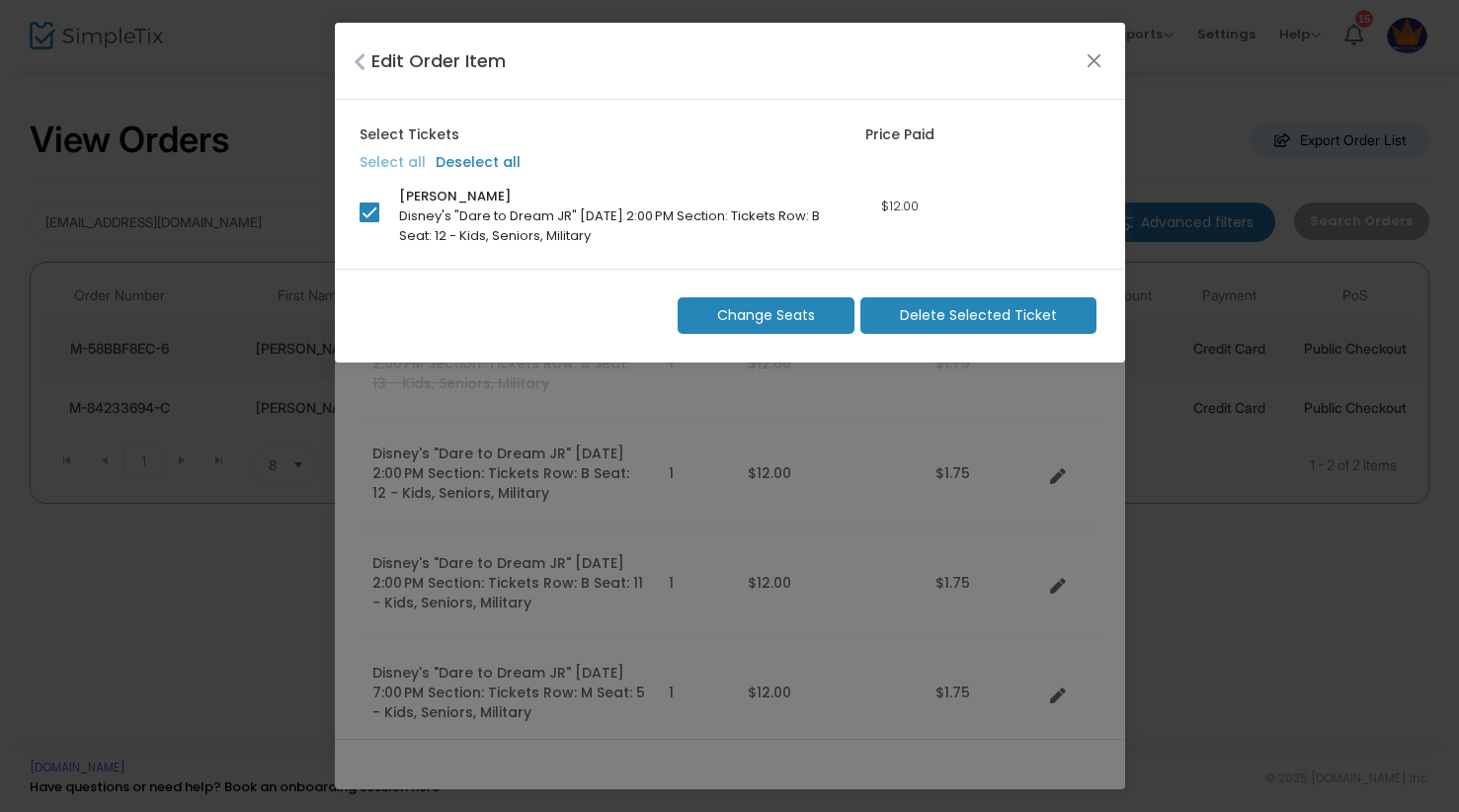click on "Delete Selected Ticket" 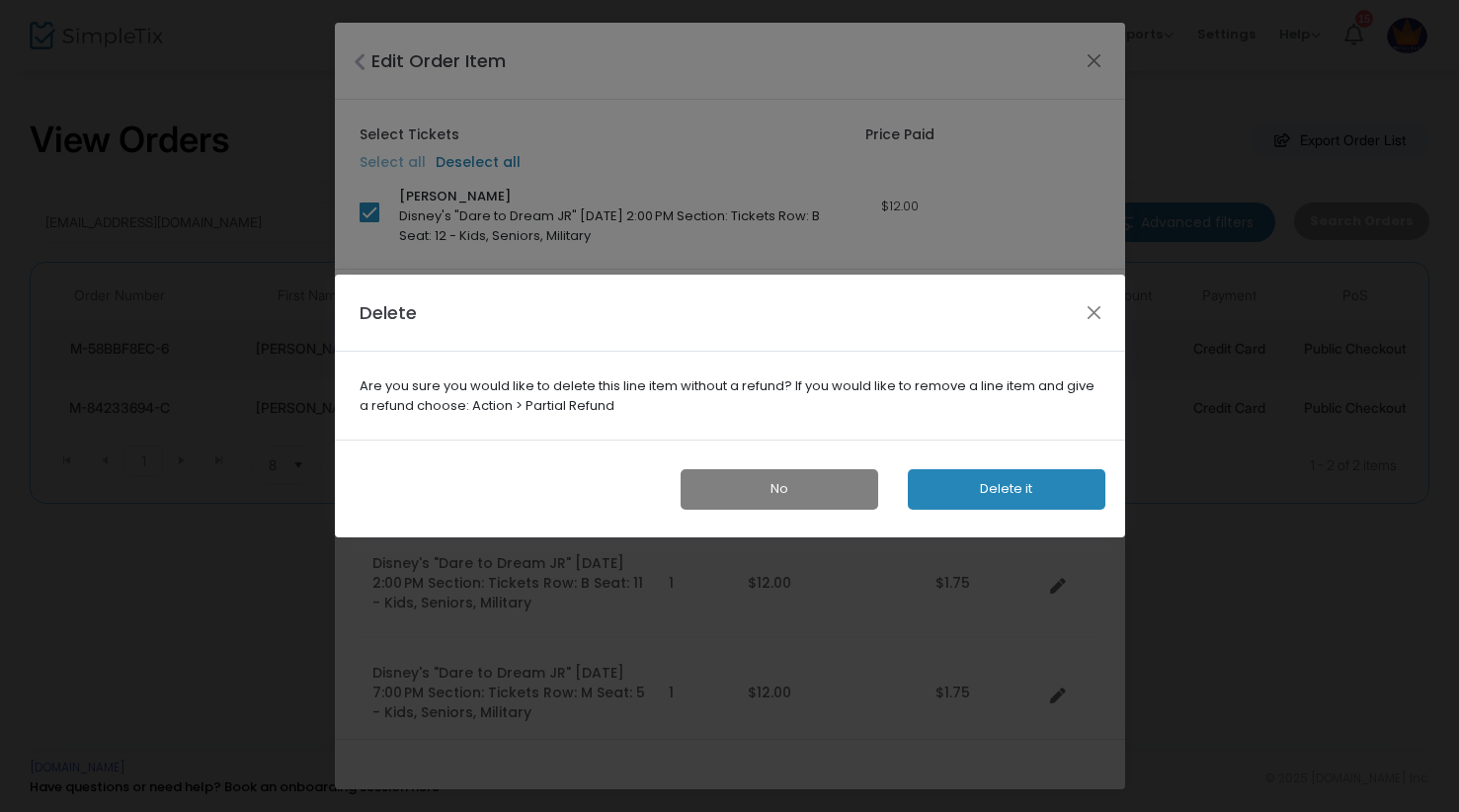 click on "Delete it" 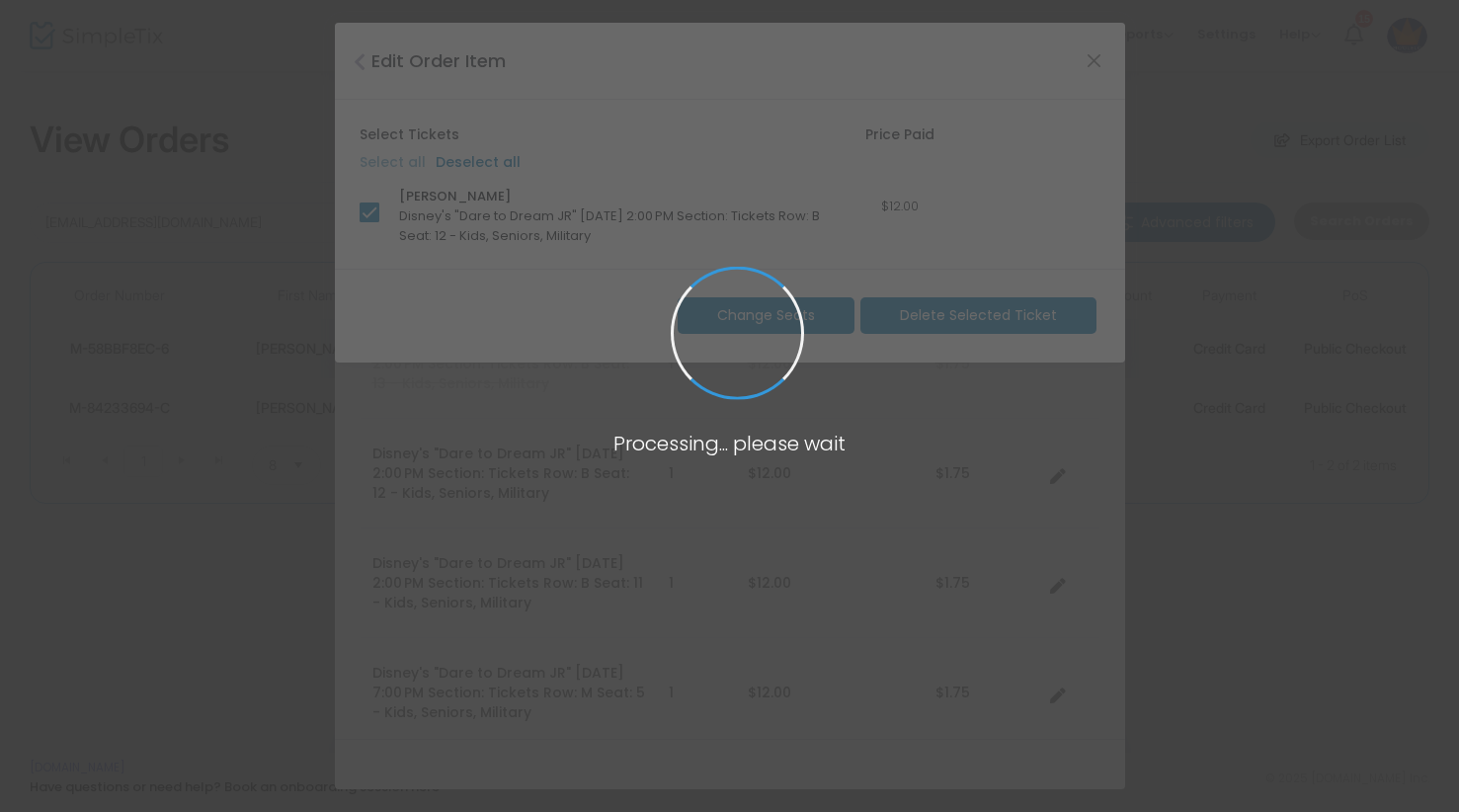 scroll, scrollTop: 208, scrollLeft: 0, axis: vertical 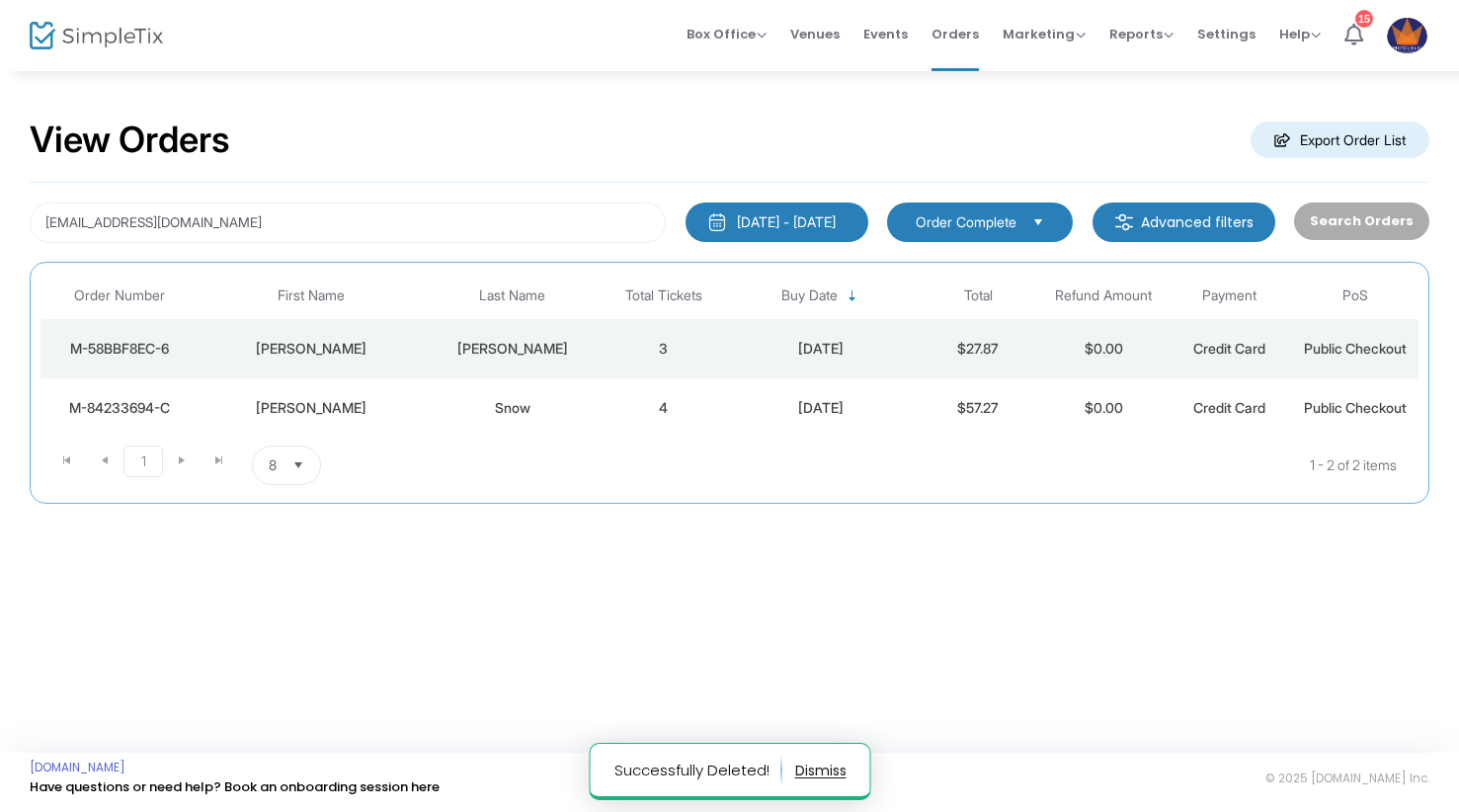 click on "$57.27" 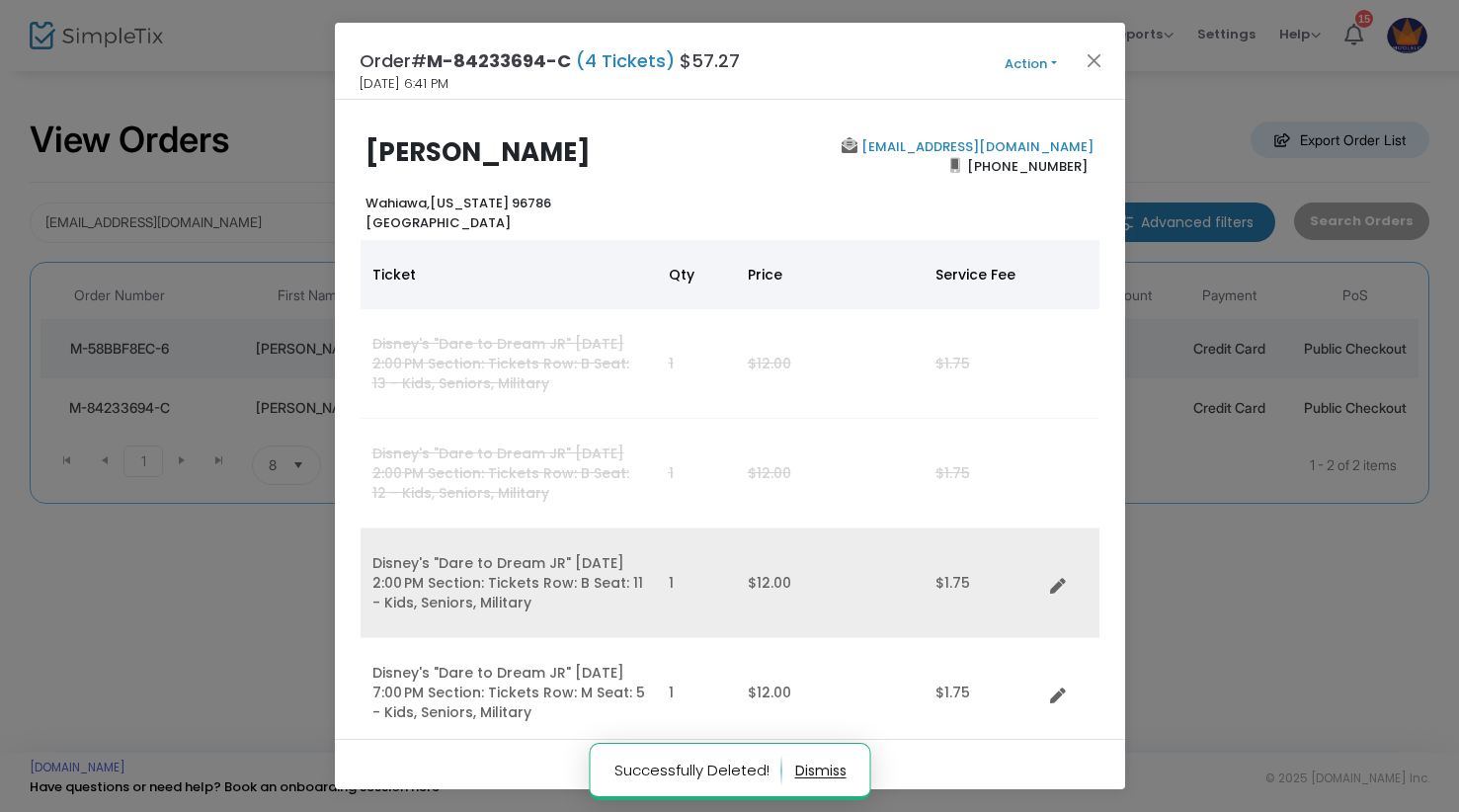 click 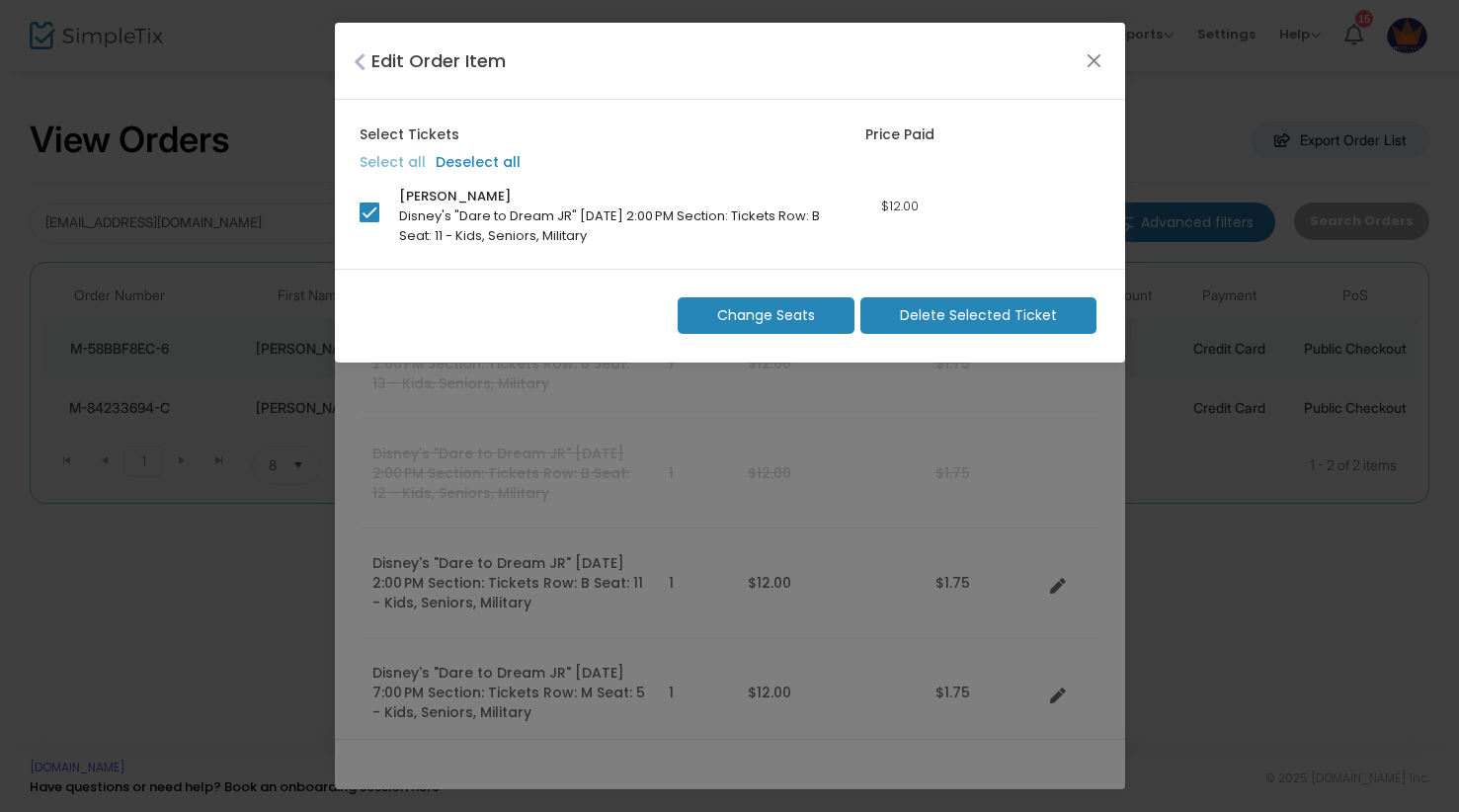 click on "Delete Selected Ticket" 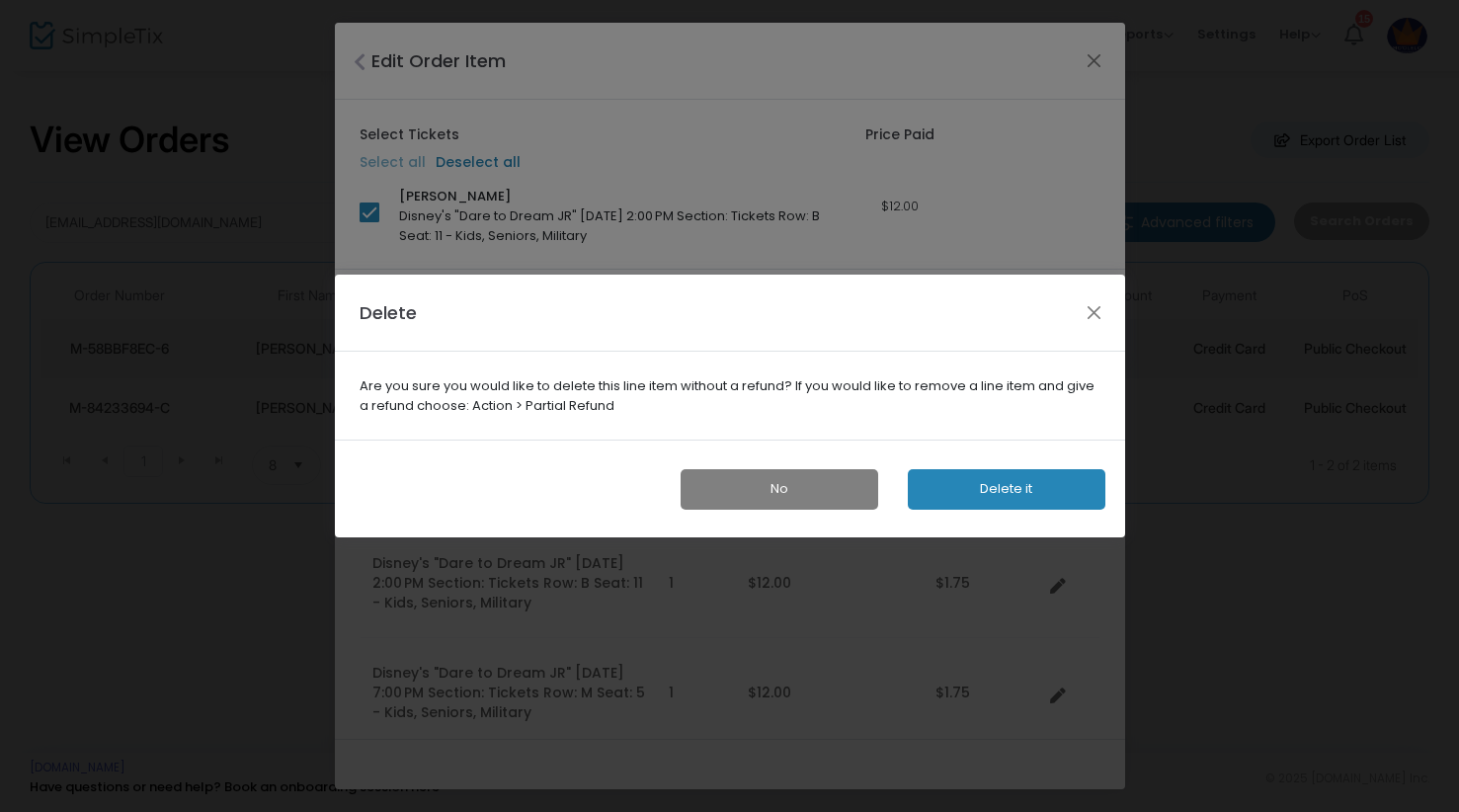 click on "Delete it" 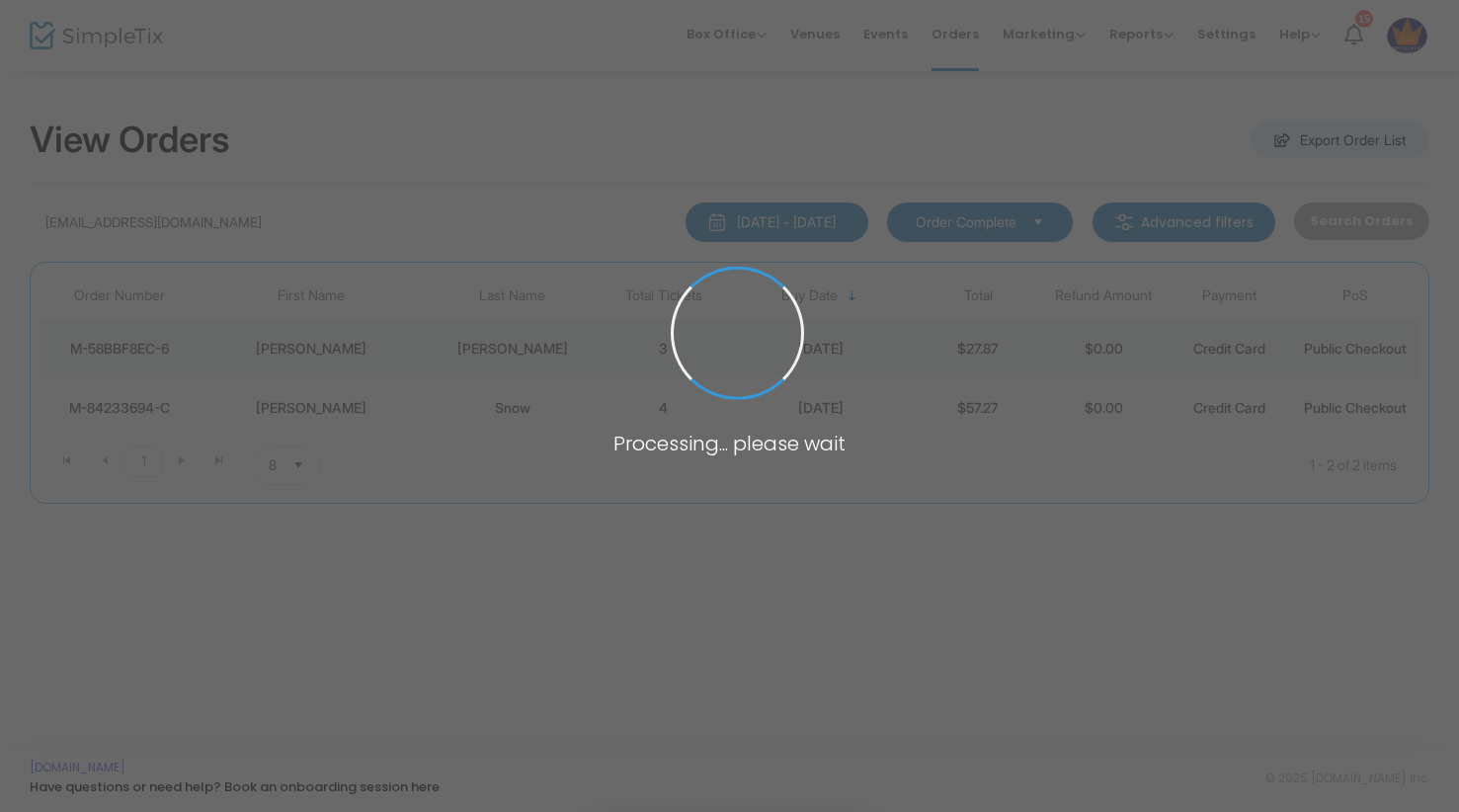 scroll, scrollTop: 208, scrollLeft: 0, axis: vertical 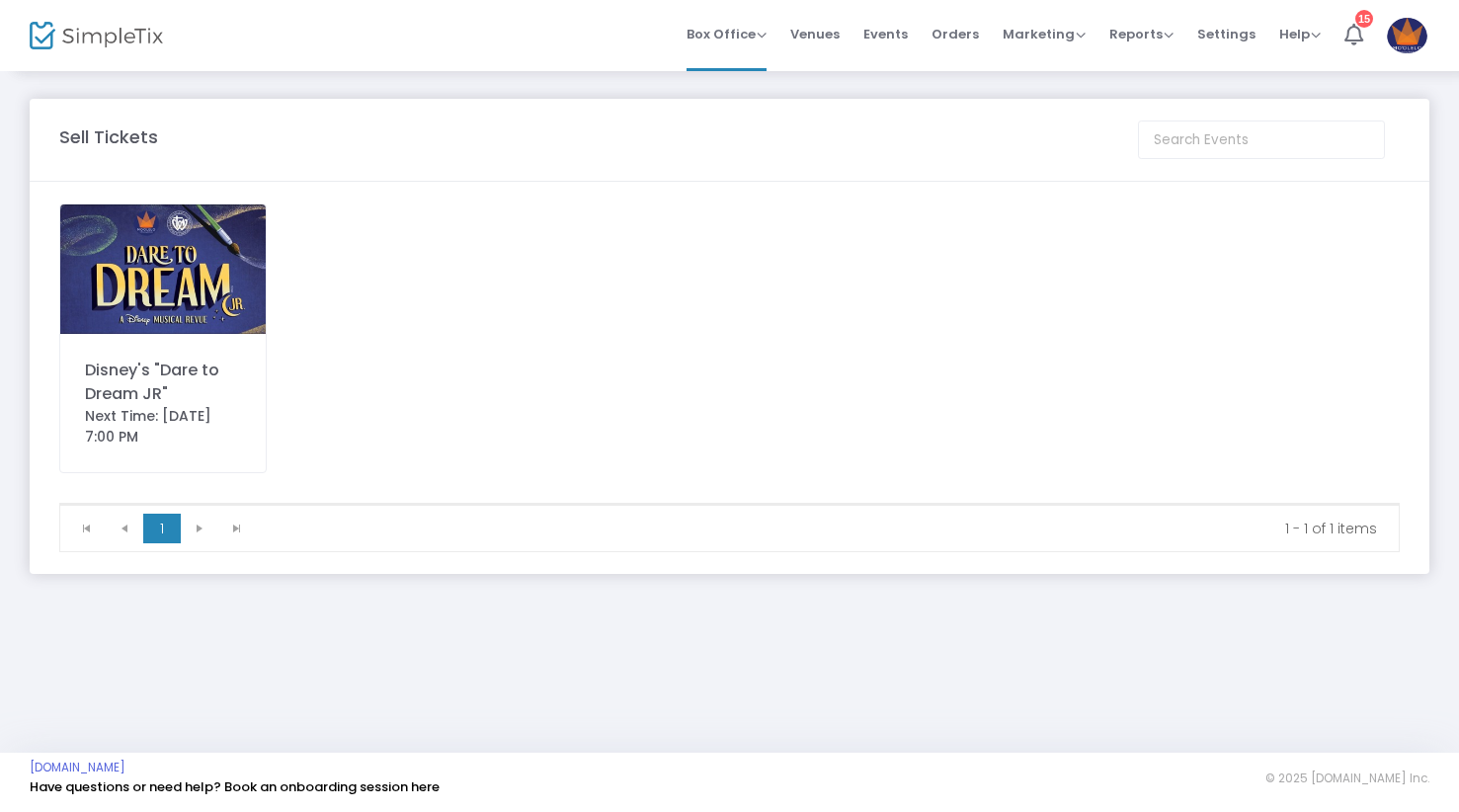 click on "Disney's "Dare to Dream JR"   Next Time: 7/11/2025 7:00 PM" 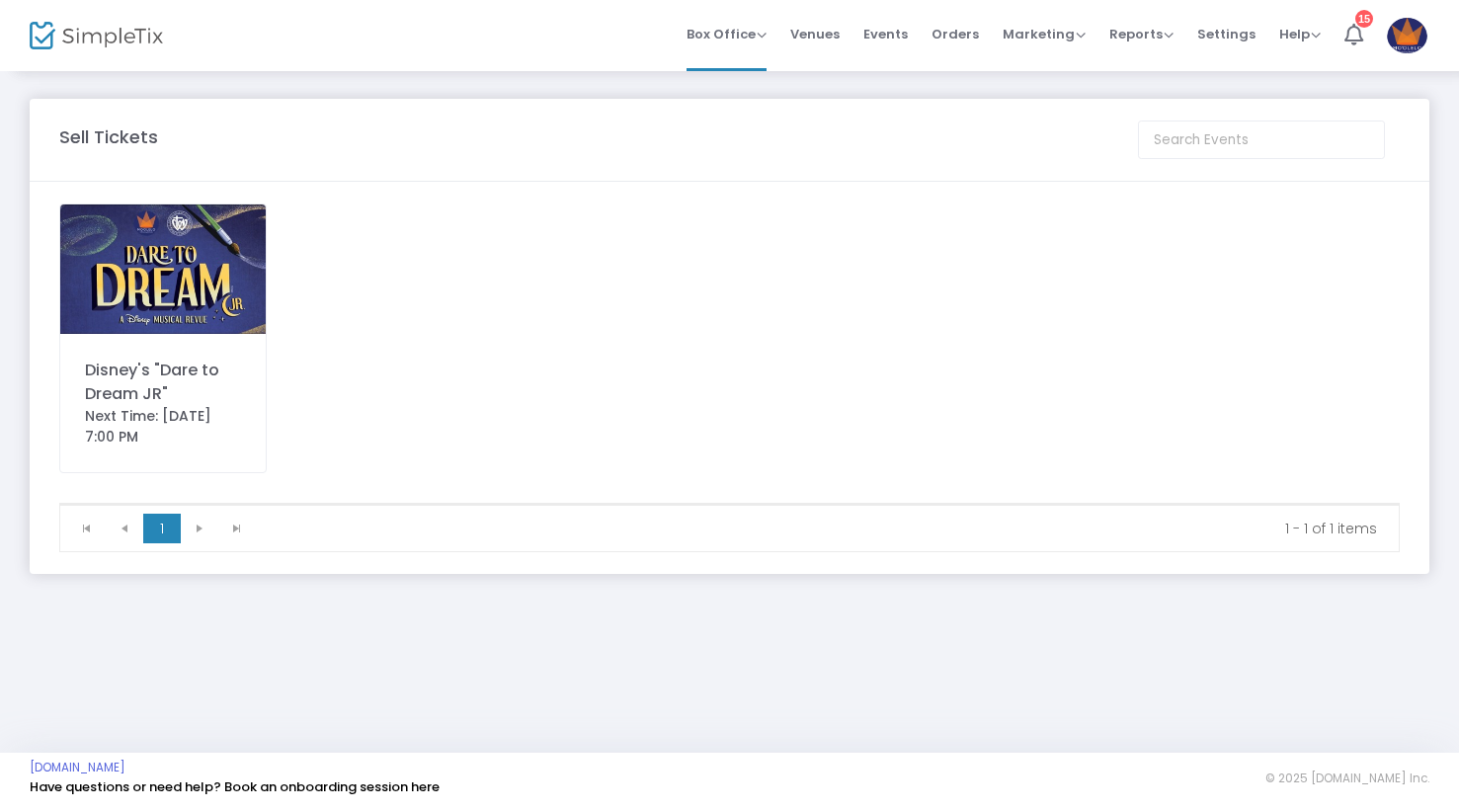 click on "Disney's "Dare to Dream JR"   Next Time: 7/11/2025 7:00 PM" 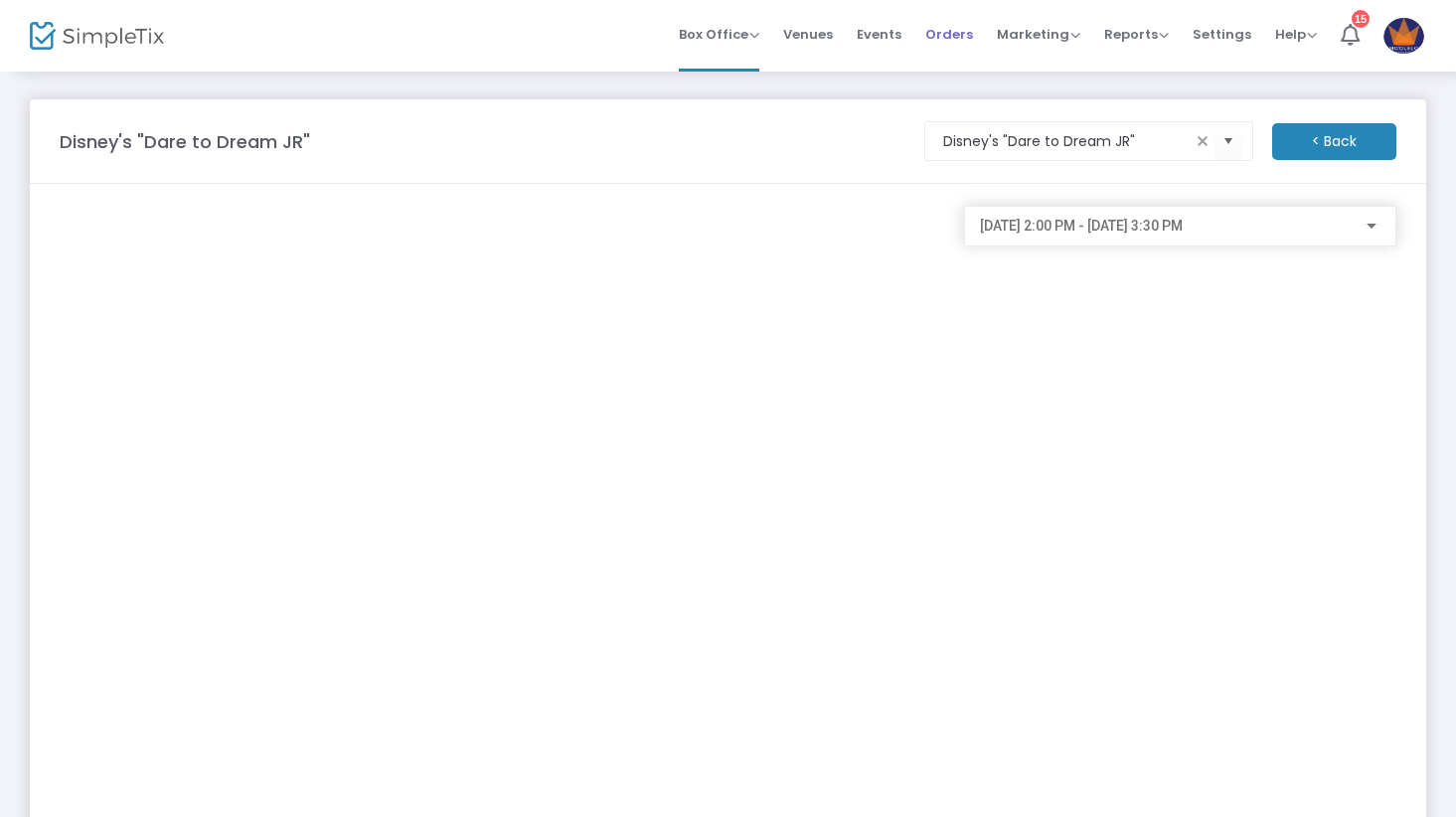 click on "Orders" at bounding box center [949, 34] 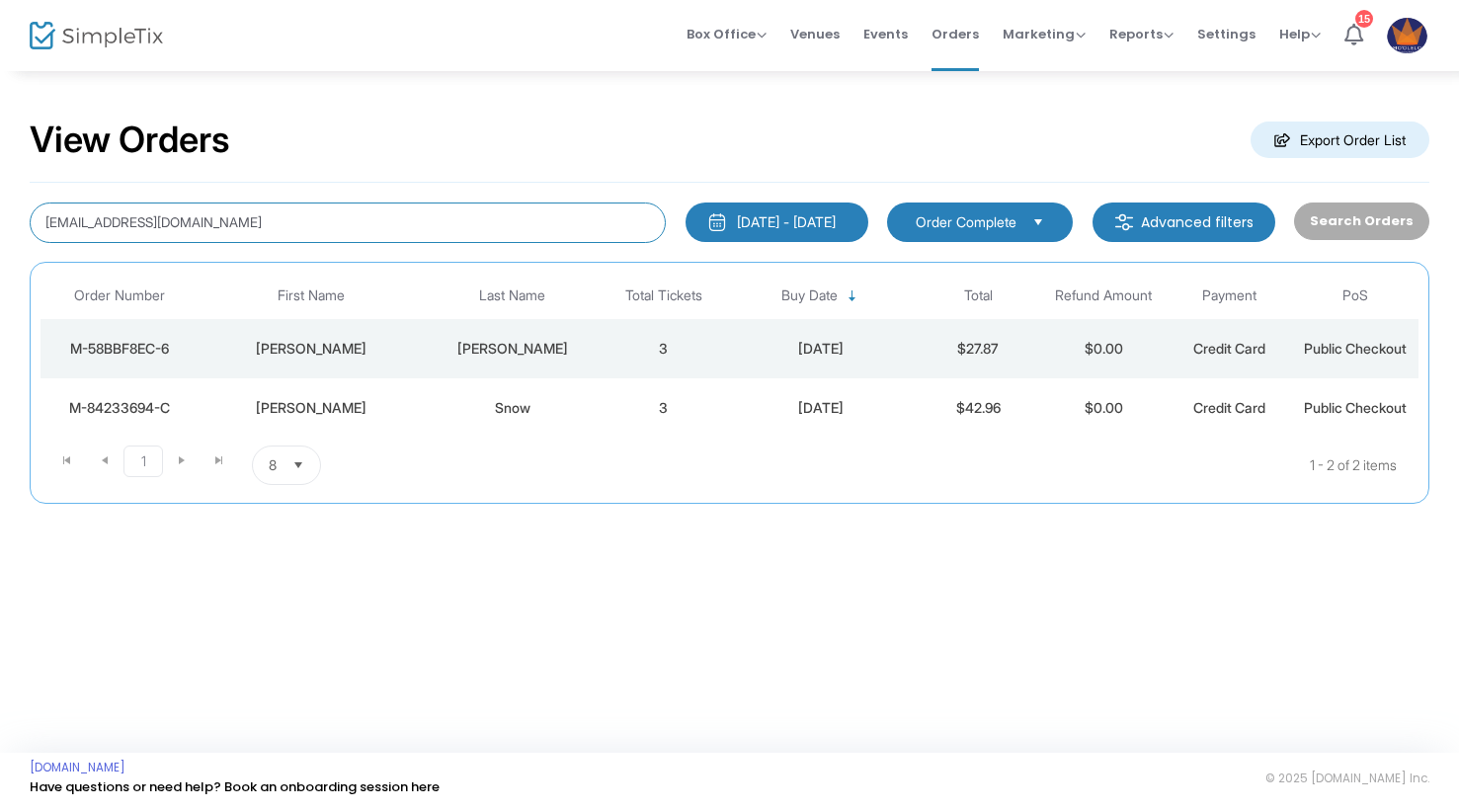 click on "[EMAIL_ADDRESS][DOMAIN_NAME]" 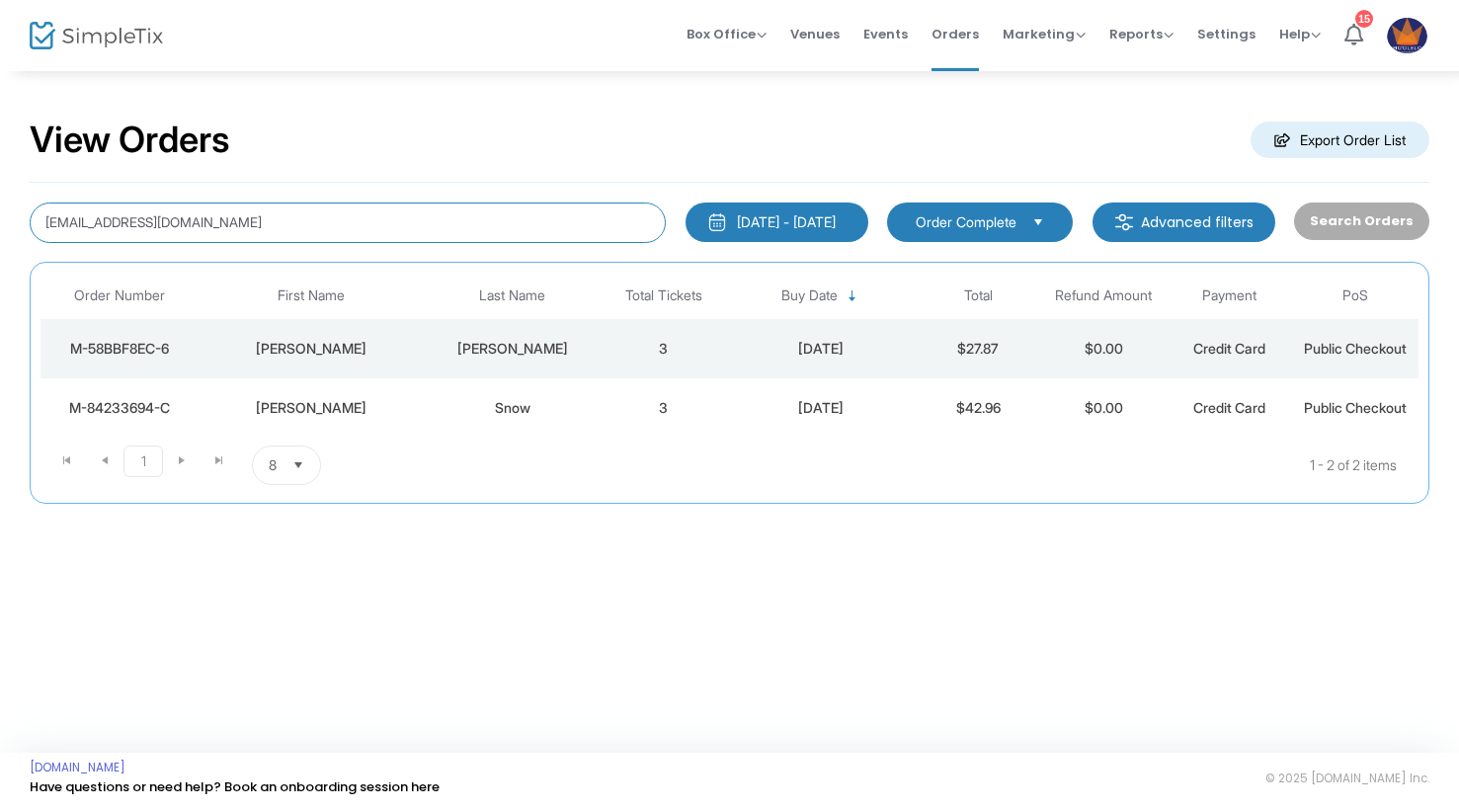 paste on "Peter Kim <jhpeterkim@gmail.com>" 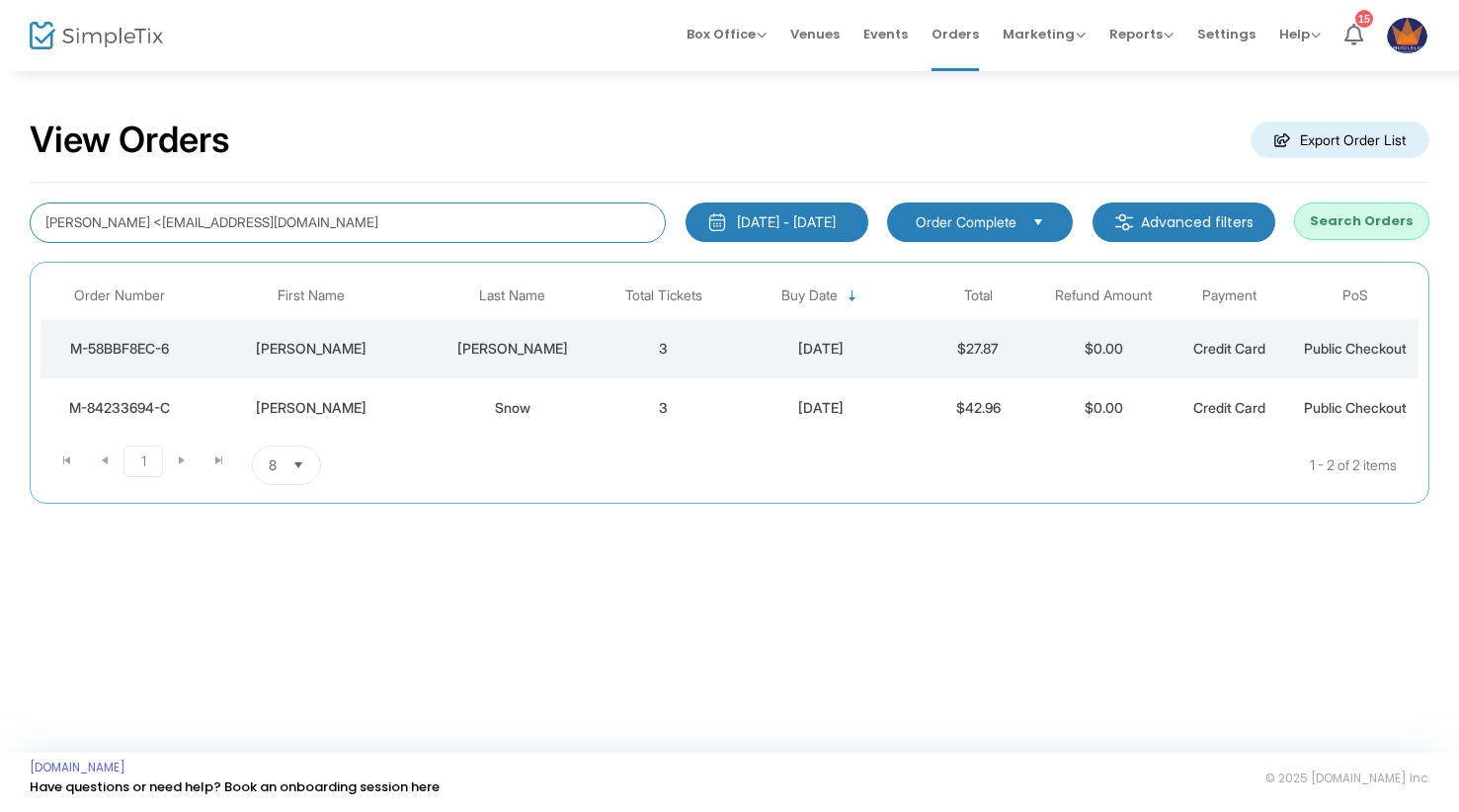 click on "Peter Kim <jhpeterkim@gmail.com" 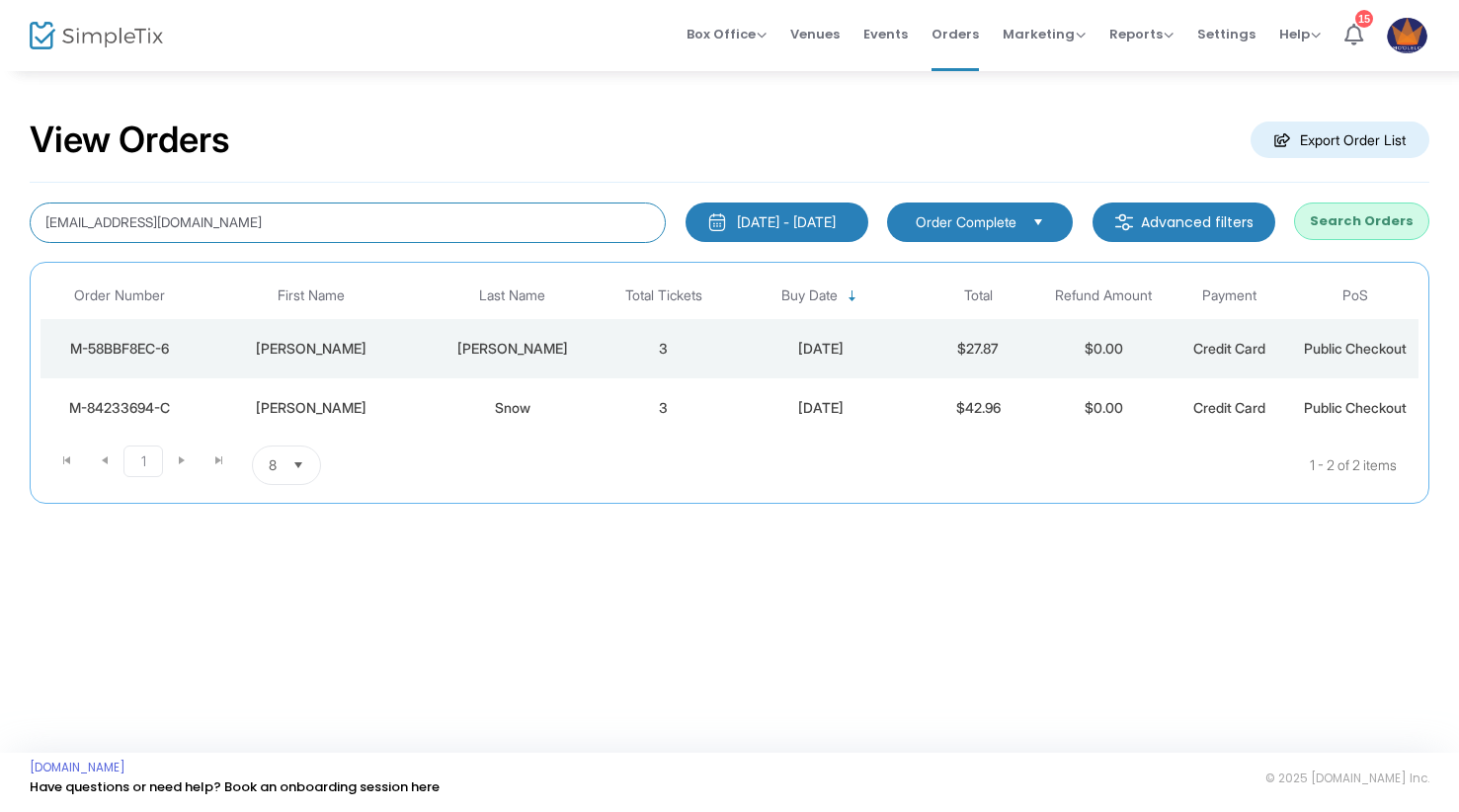 type on "jhpeterkim@gmail.com" 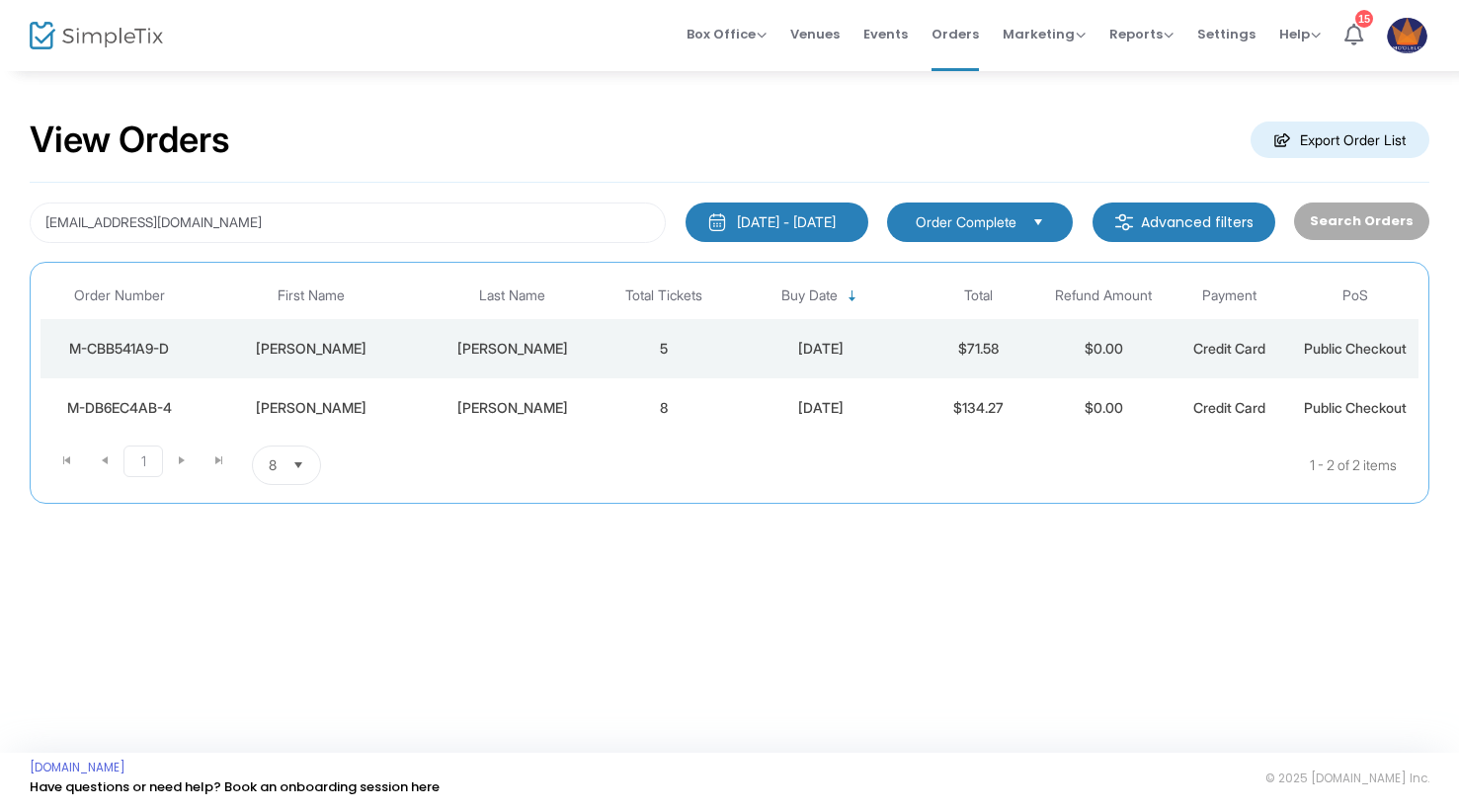click on "Peter" 